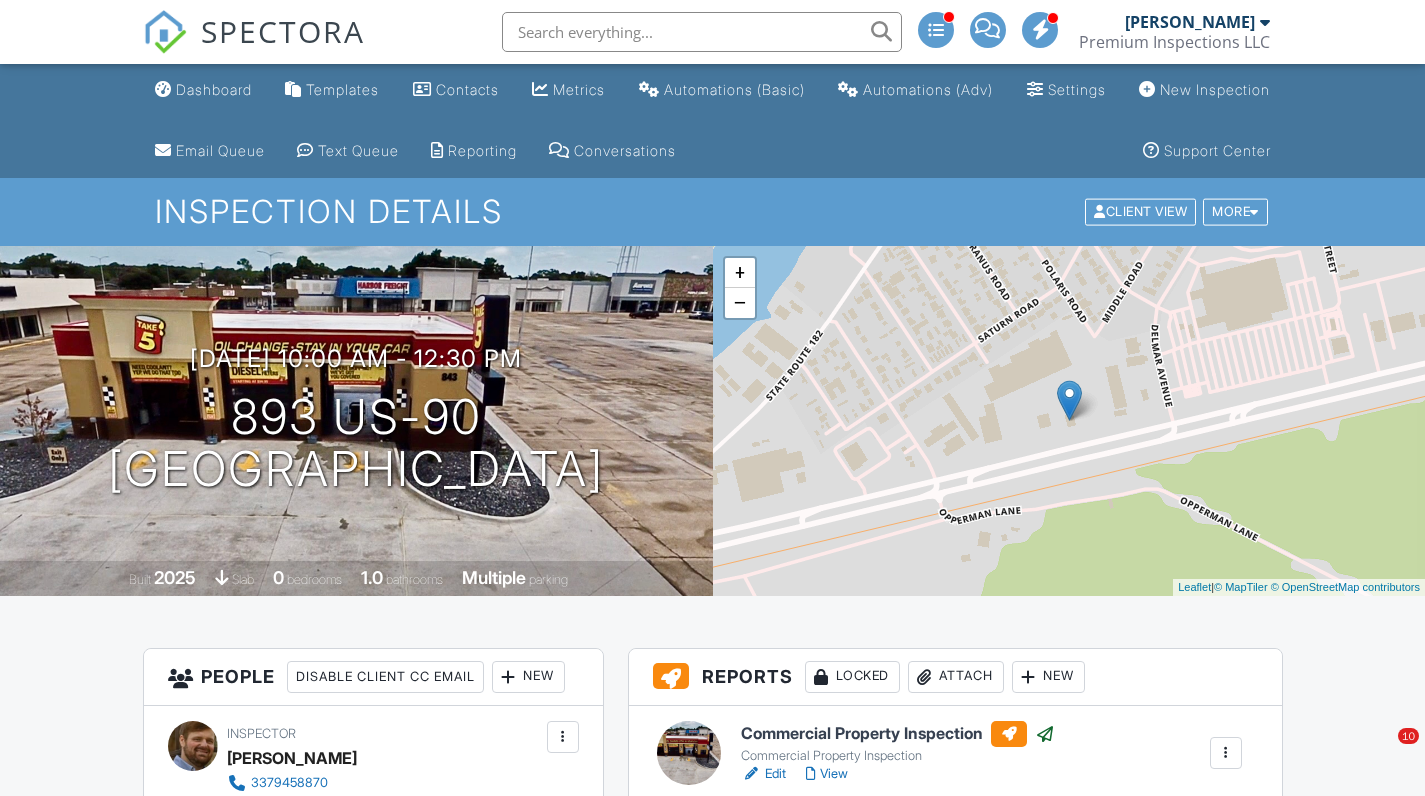 scroll, scrollTop: 0, scrollLeft: 0, axis: both 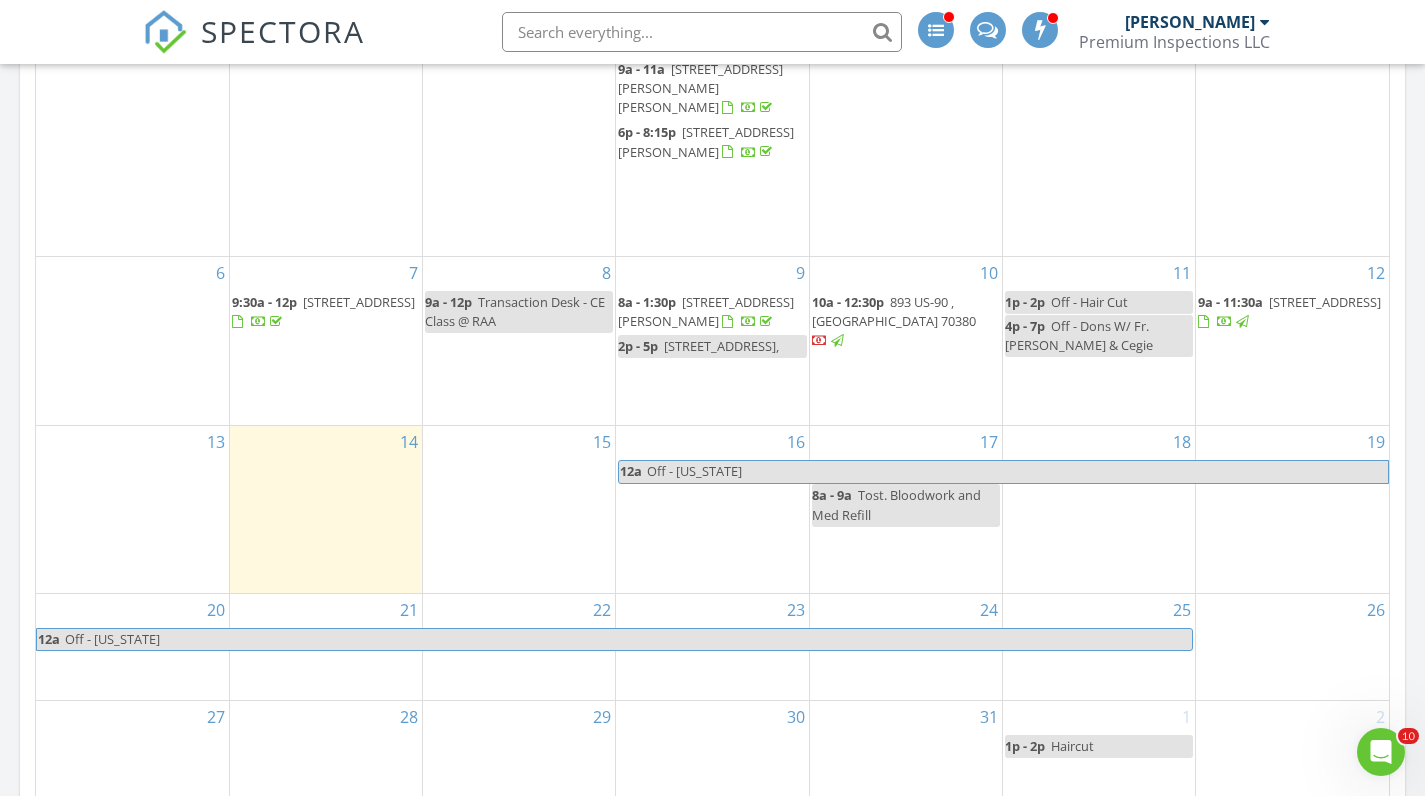 click at bounding box center (702, 32) 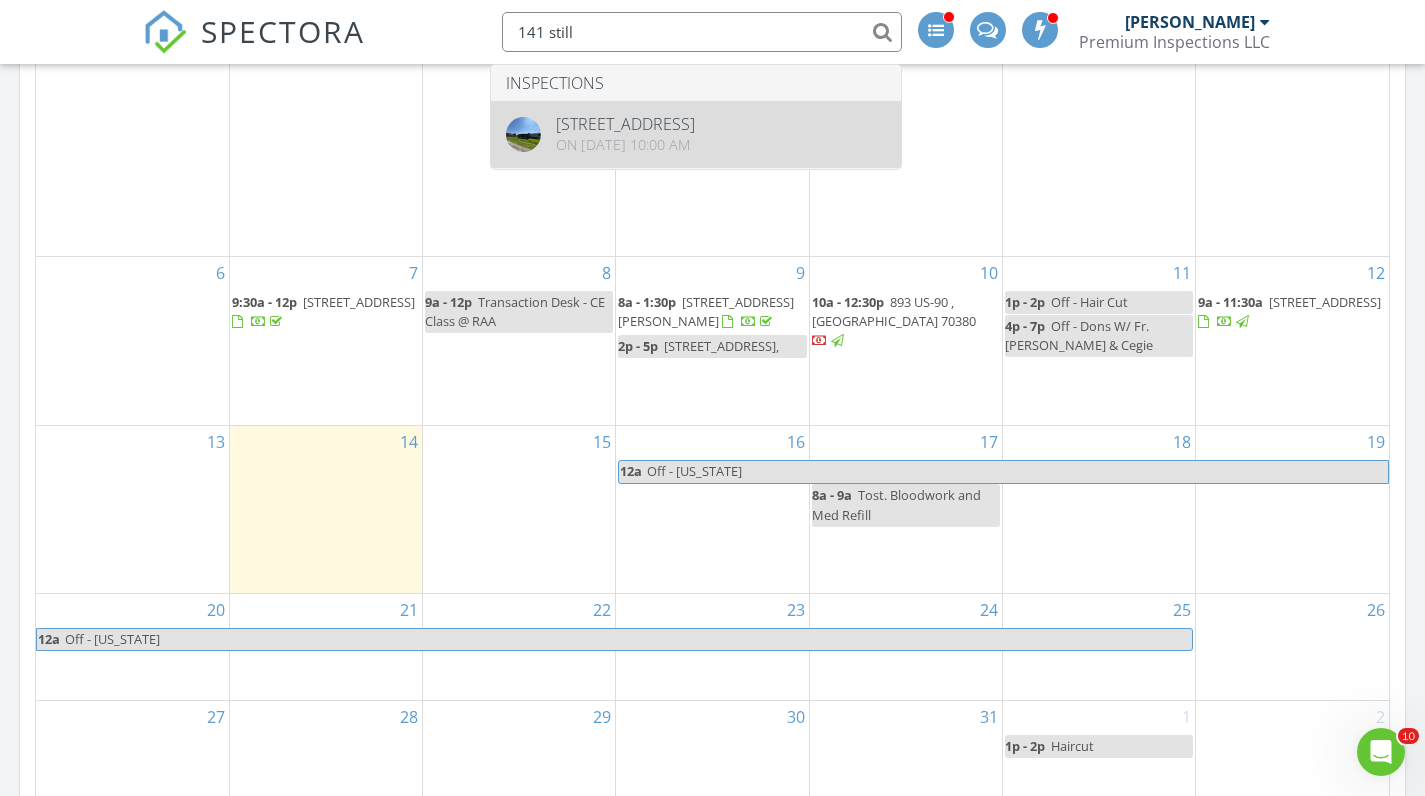 type on "141 still" 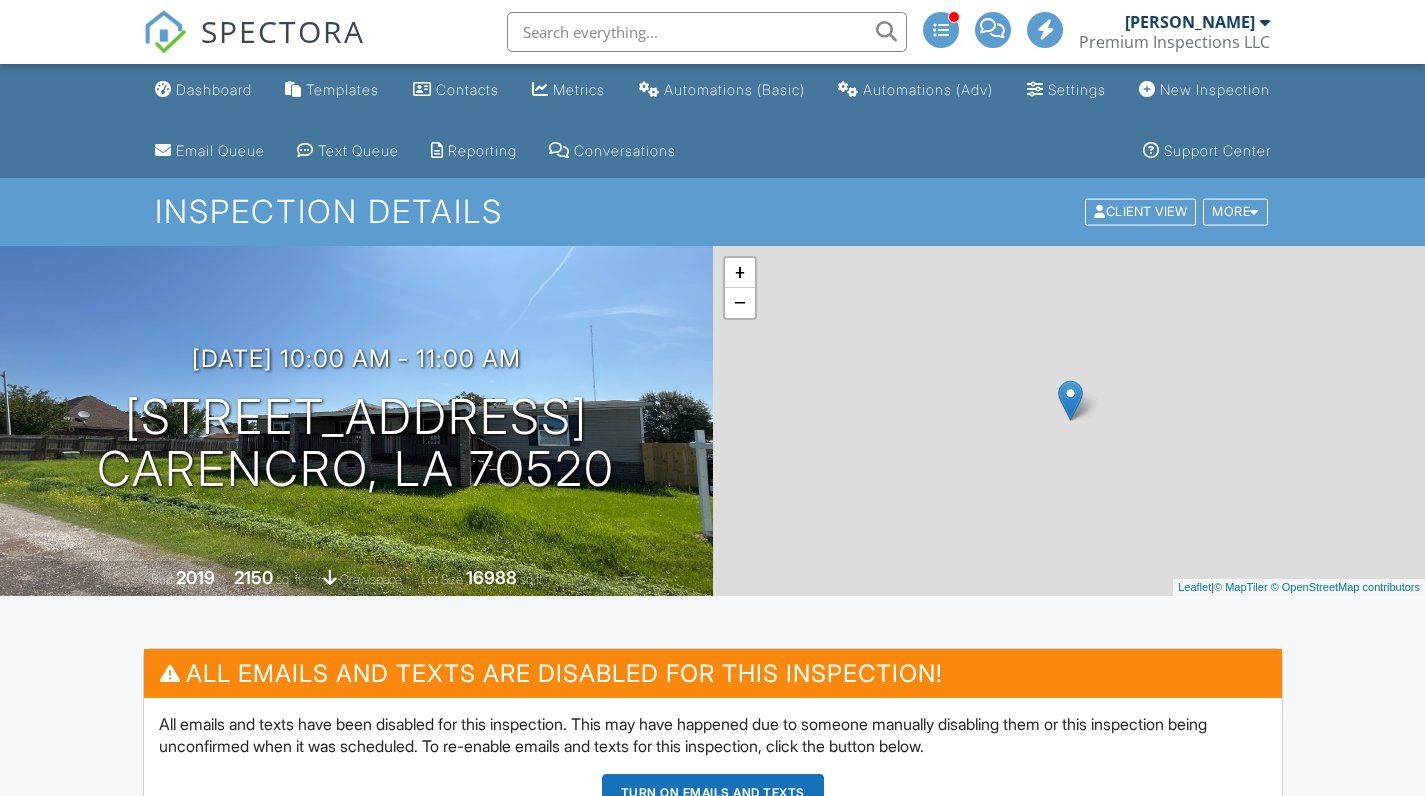 scroll, scrollTop: 0, scrollLeft: 0, axis: both 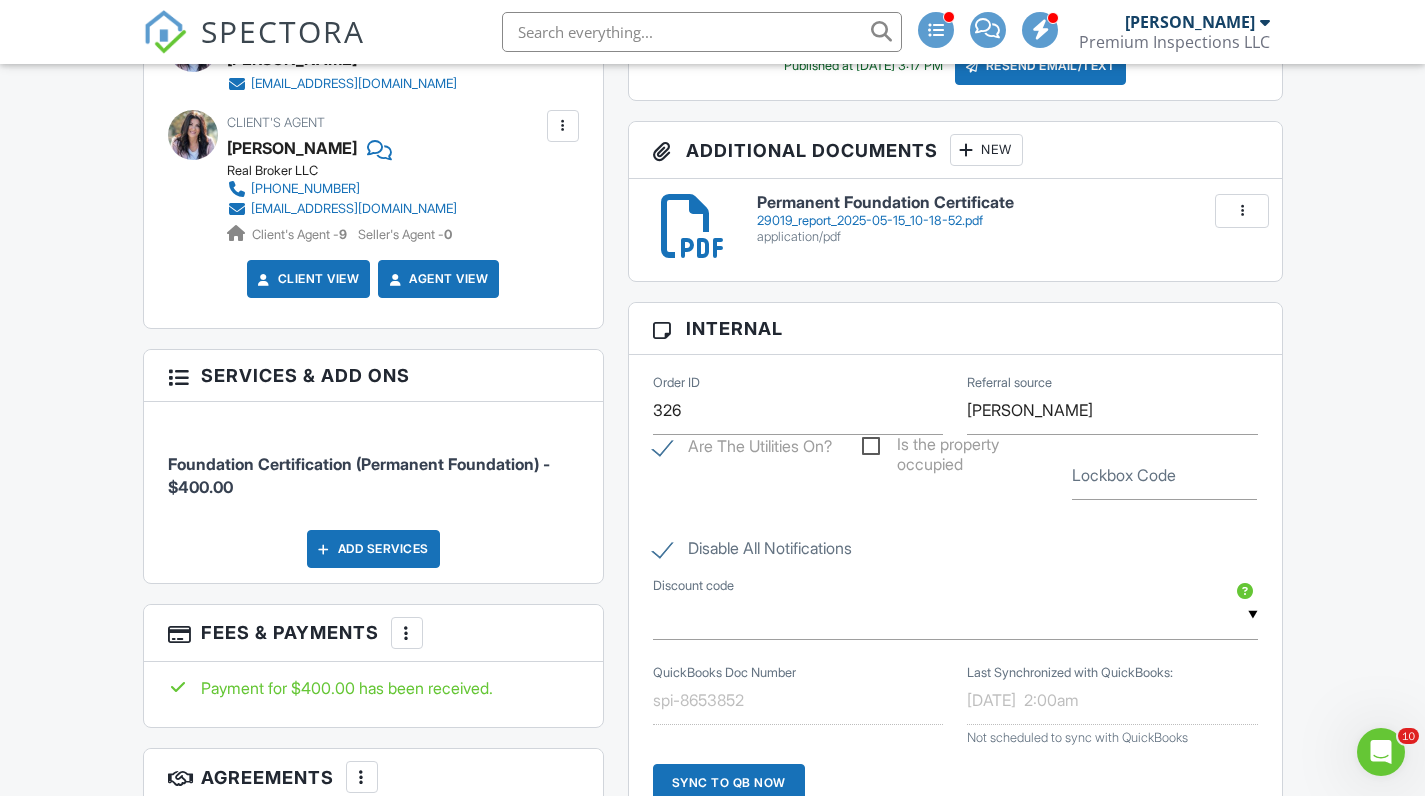 click at bounding box center (407, 633) 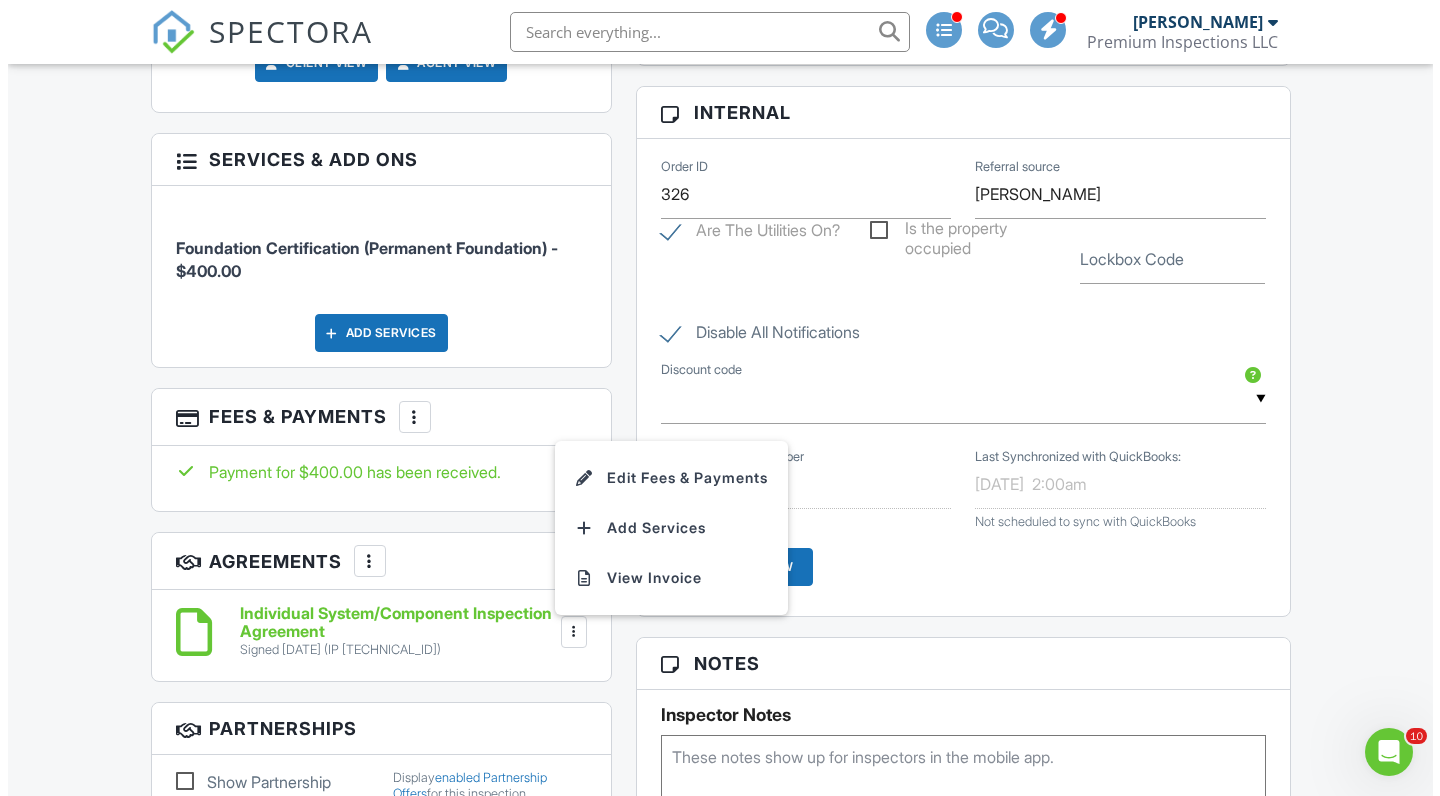 scroll, scrollTop: 1278, scrollLeft: 0, axis: vertical 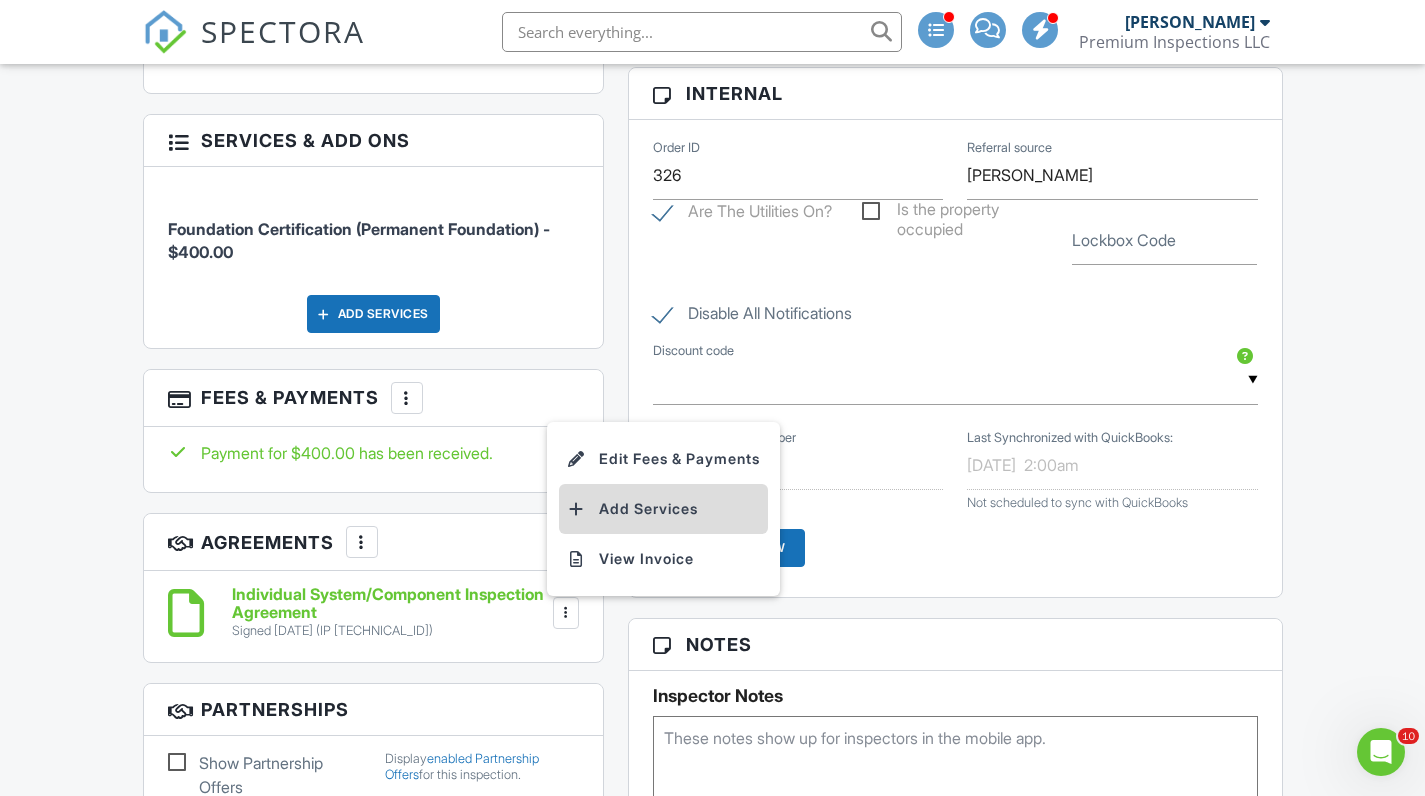 click on "Add Services" at bounding box center (663, 509) 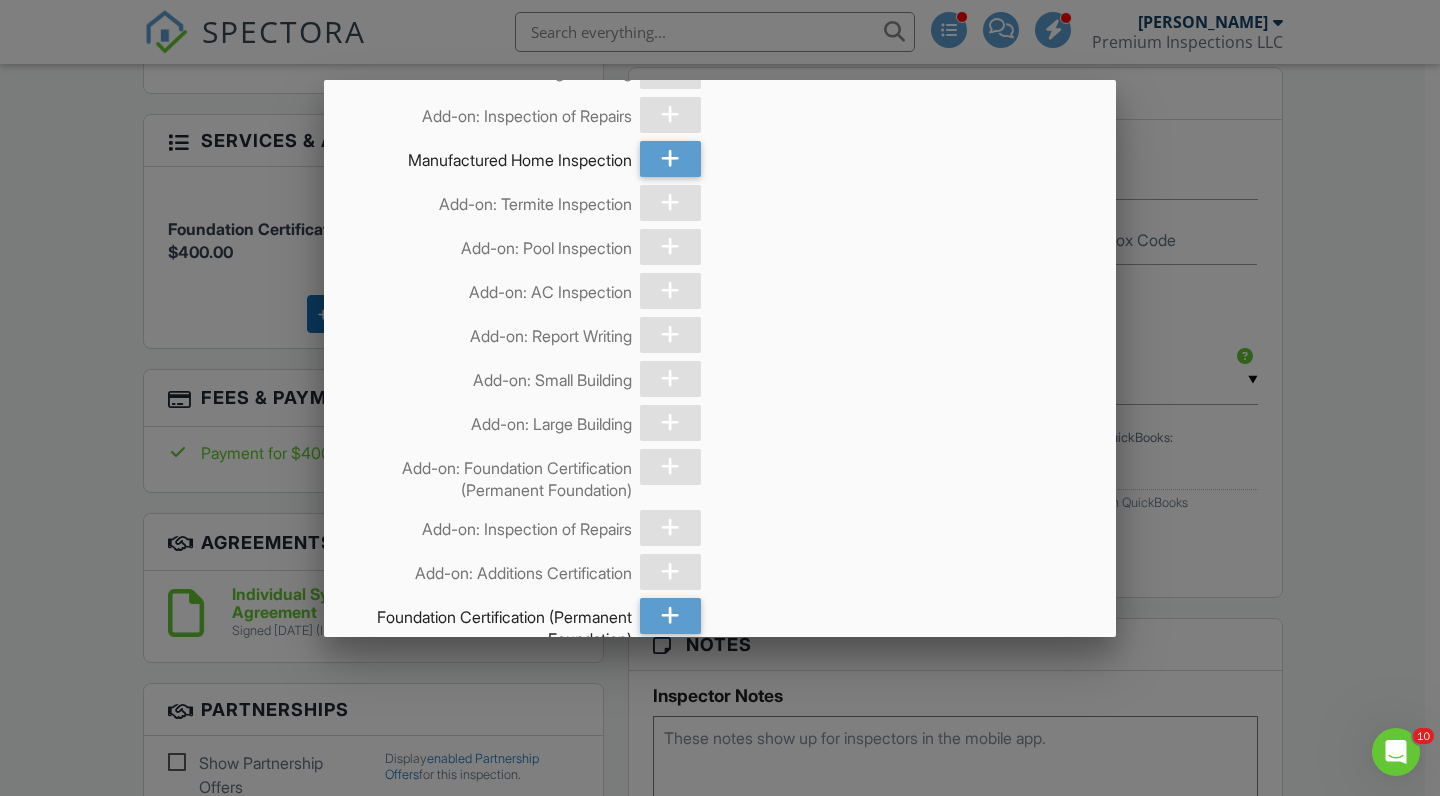scroll, scrollTop: 461, scrollLeft: 0, axis: vertical 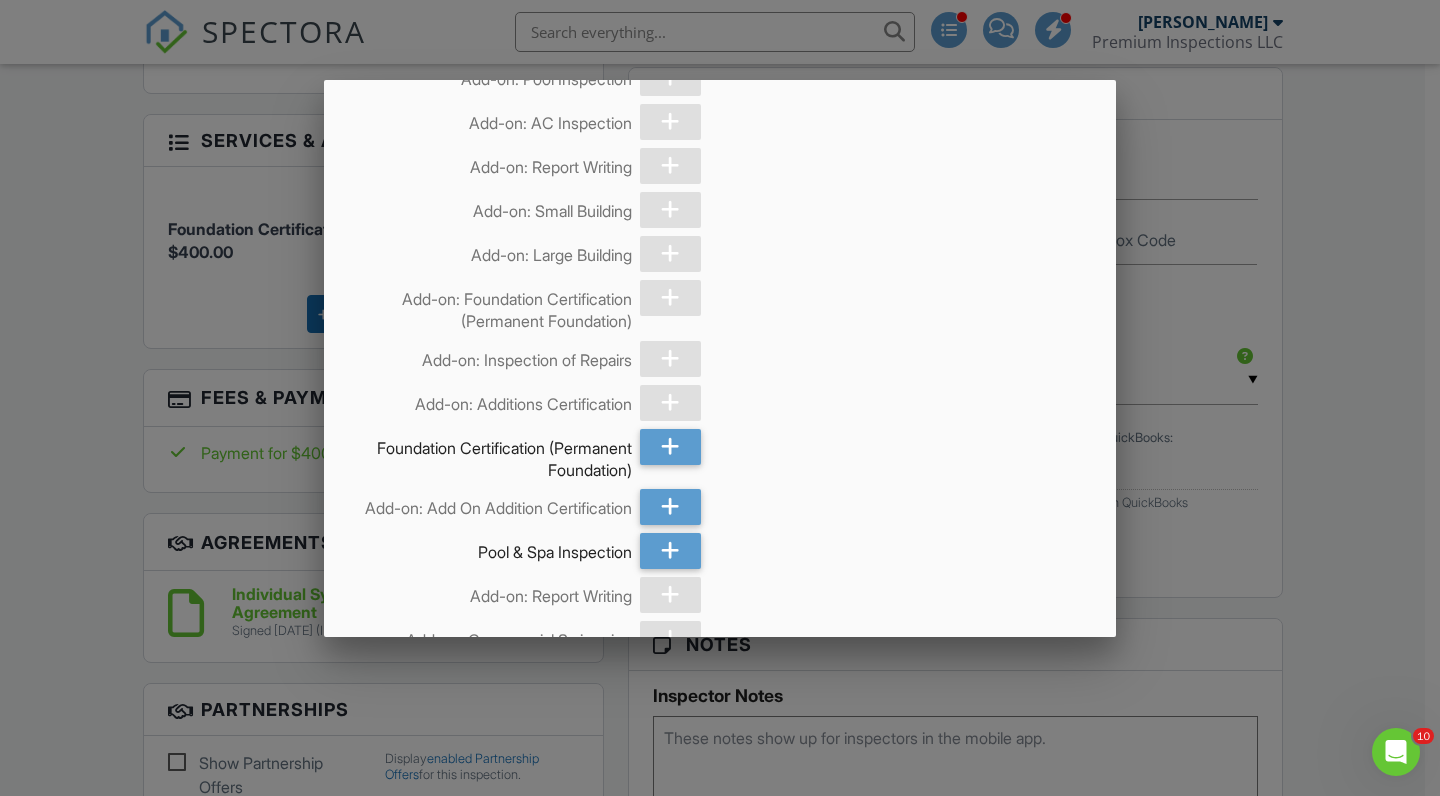click at bounding box center [671, 298] 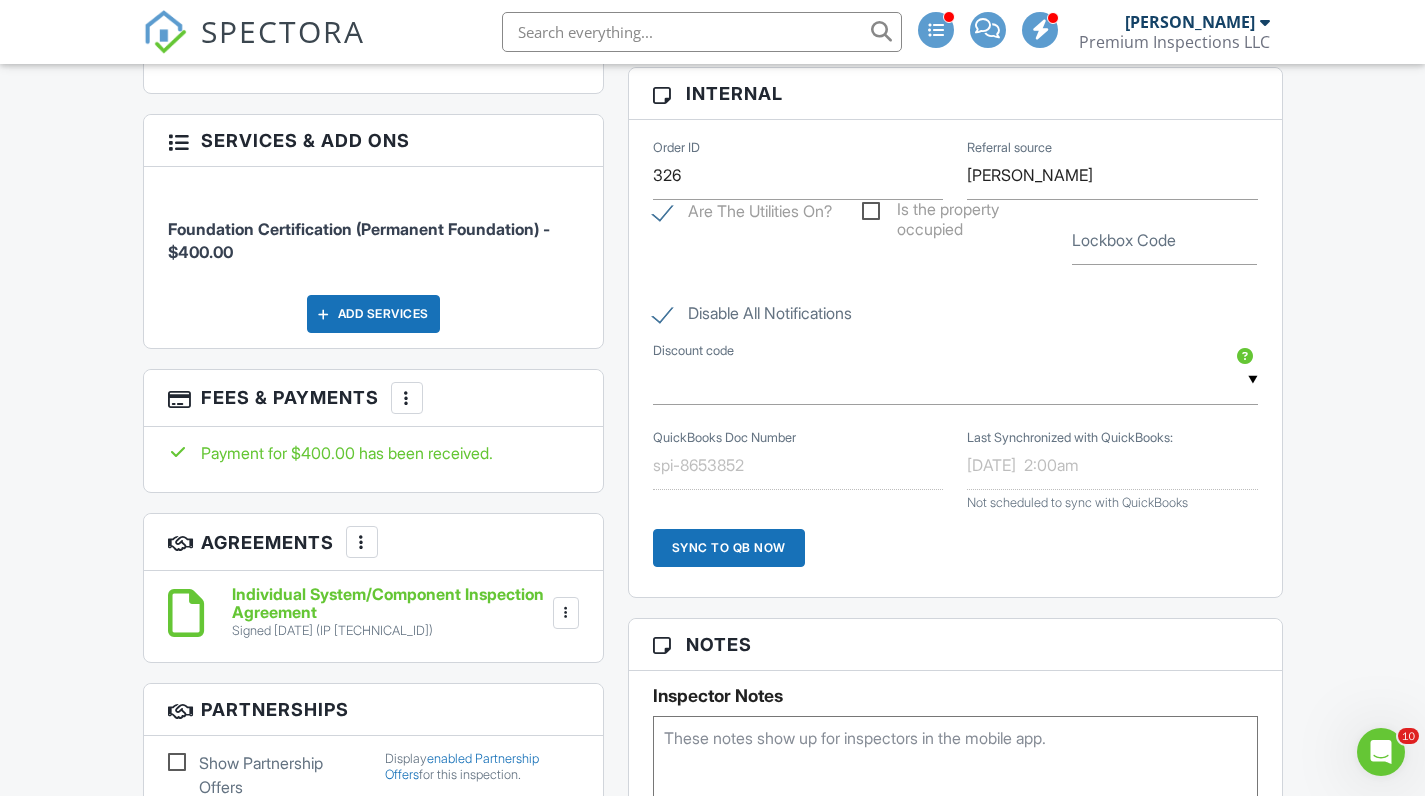 click at bounding box center (407, 398) 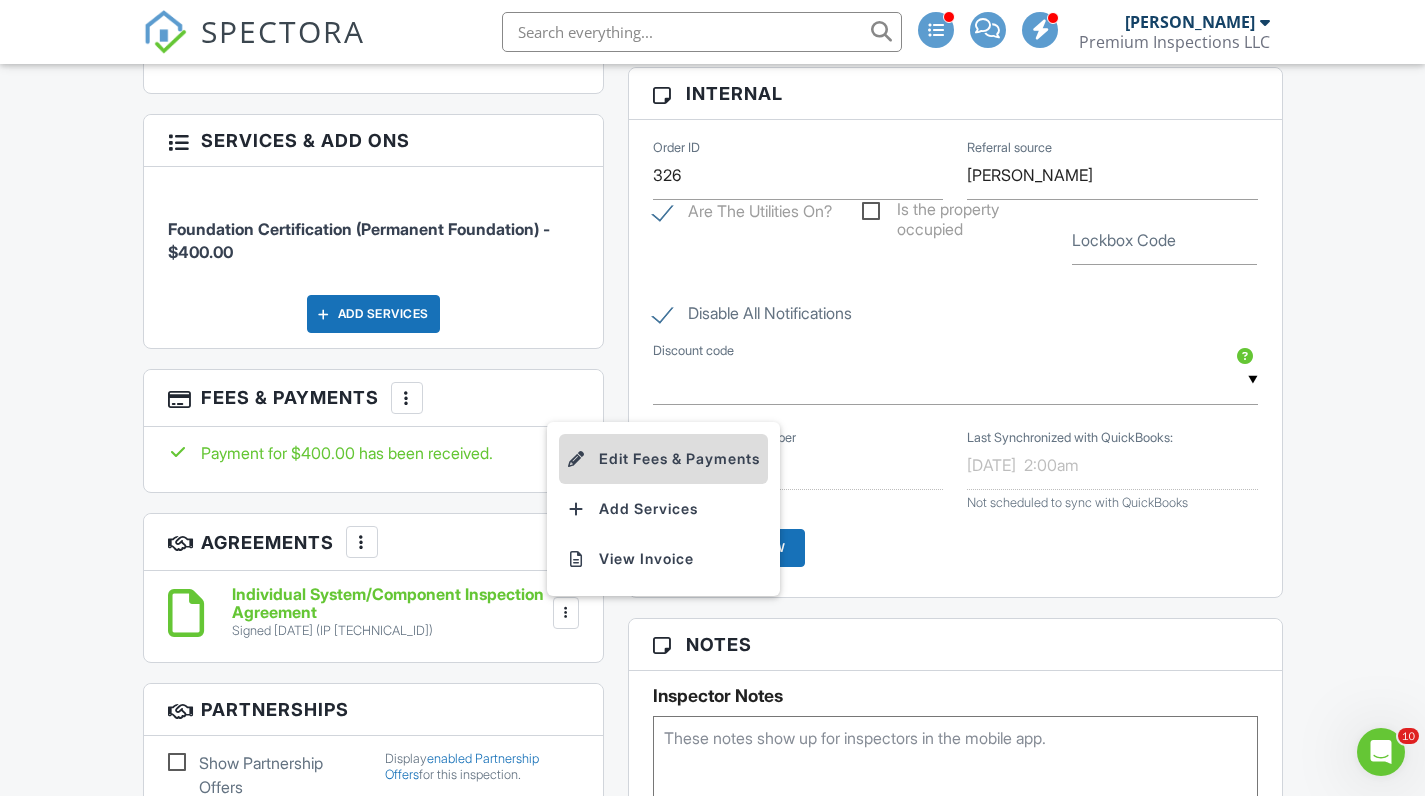 click on "Edit Fees & Payments" at bounding box center [663, 459] 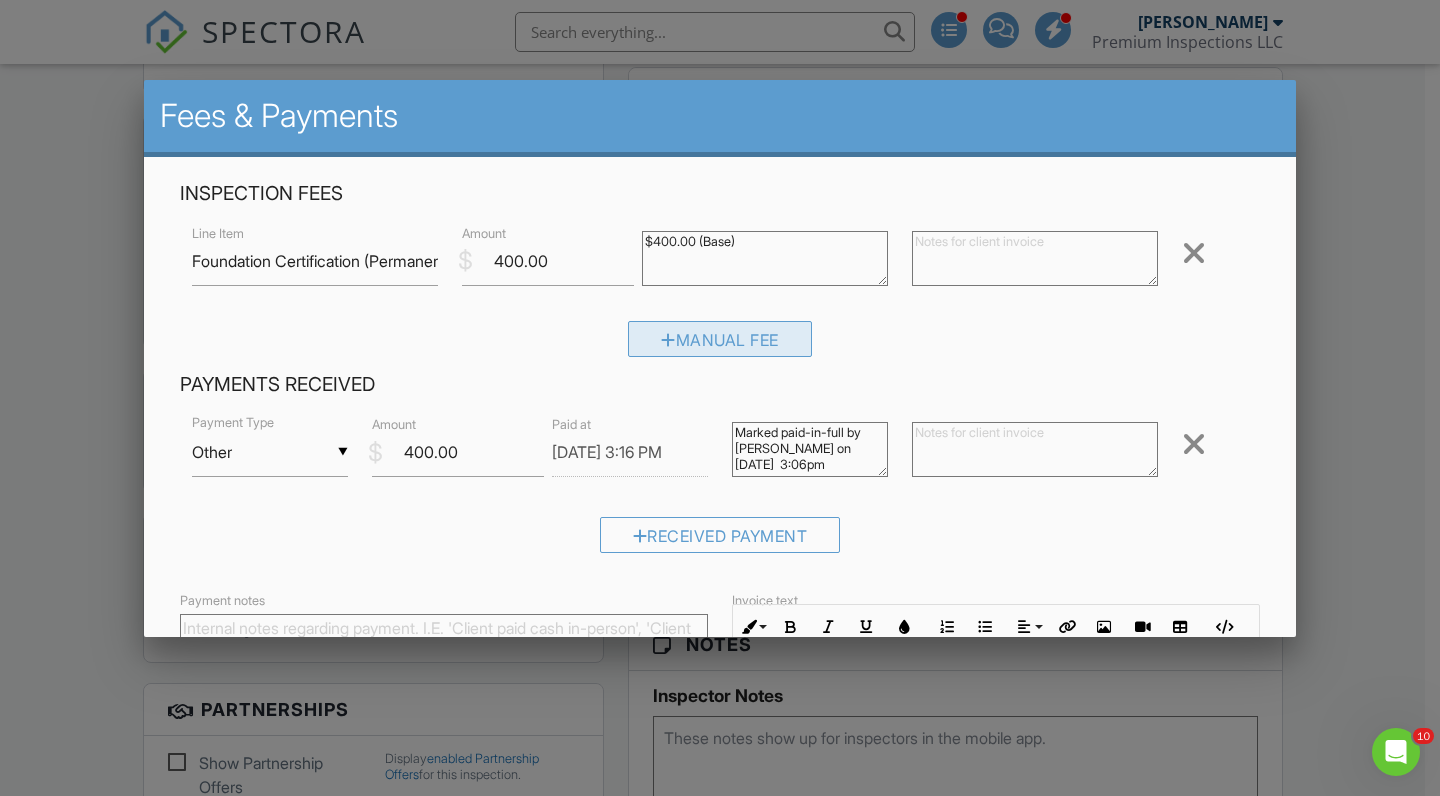 click on "Manual Fee" at bounding box center [720, 339] 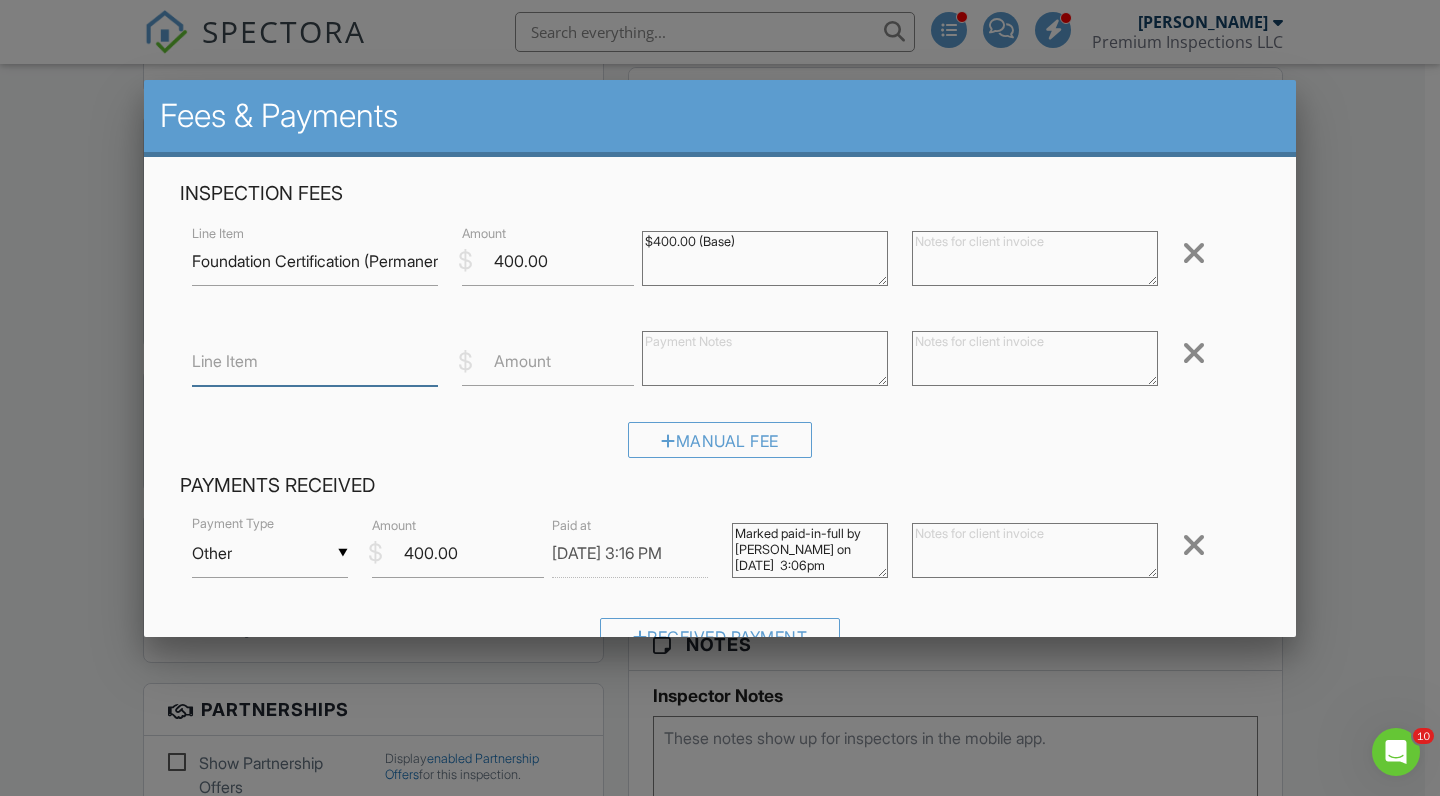 click on "Line Item" at bounding box center (315, 361) 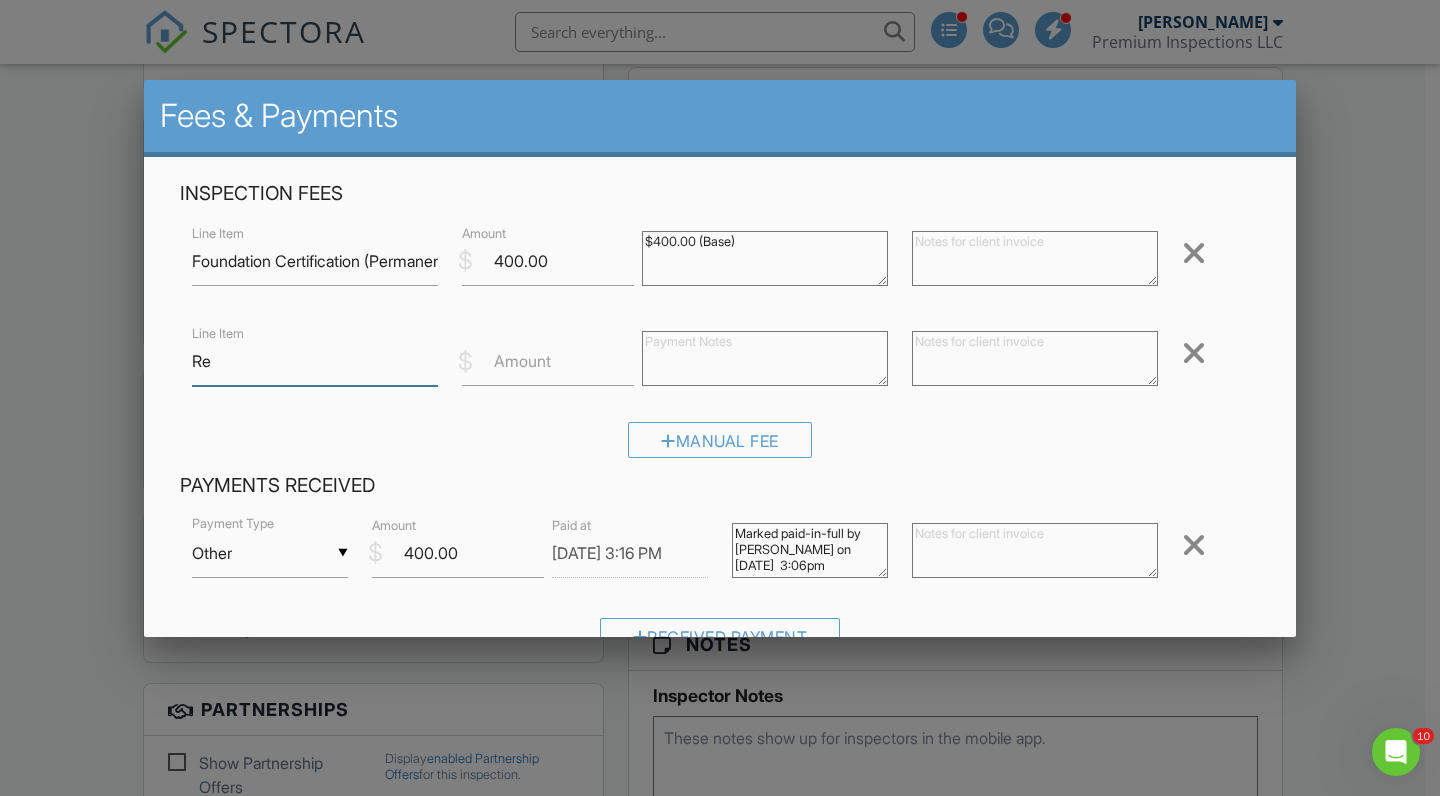 type on "R" 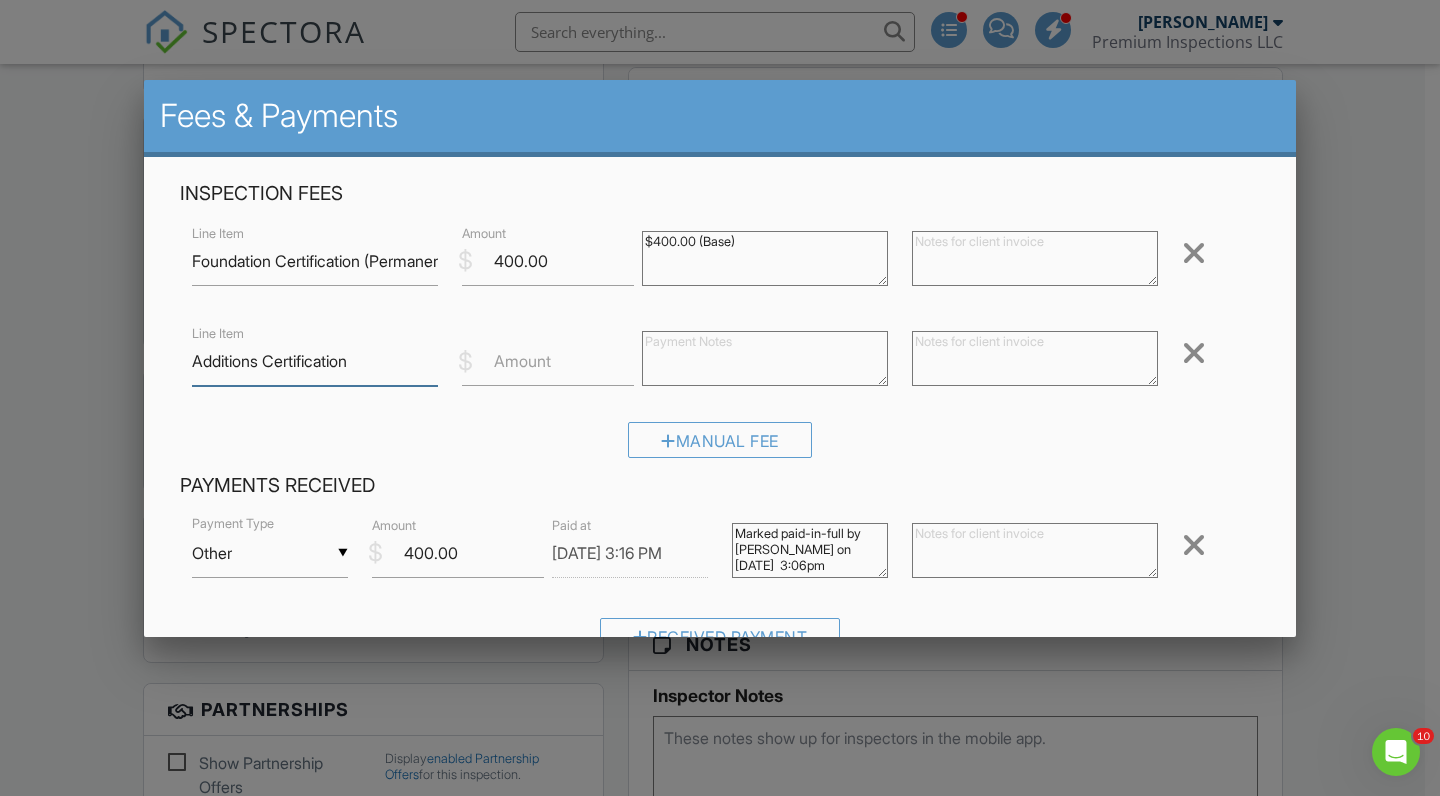 type on "Additions Certification" 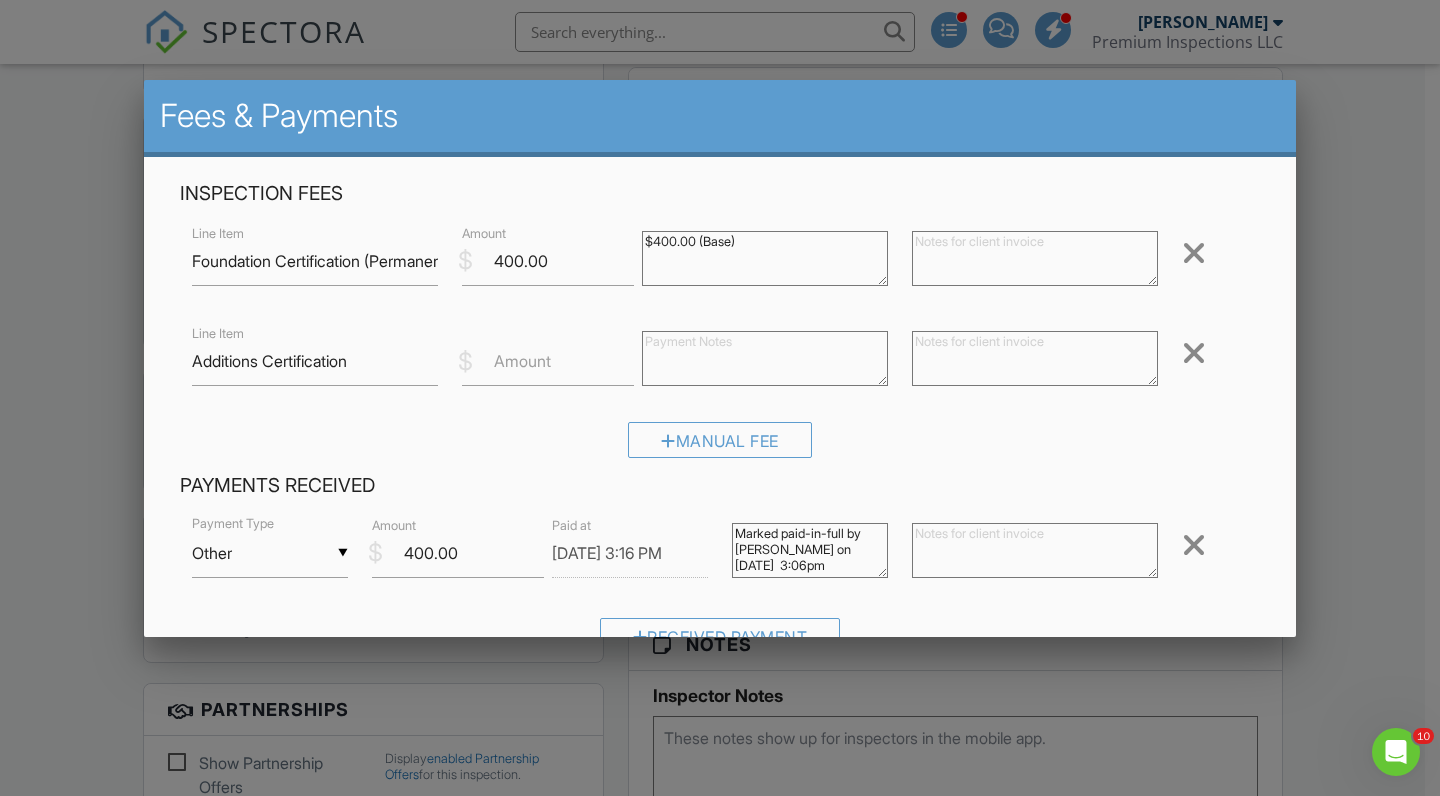 click on "Amount" at bounding box center (522, 361) 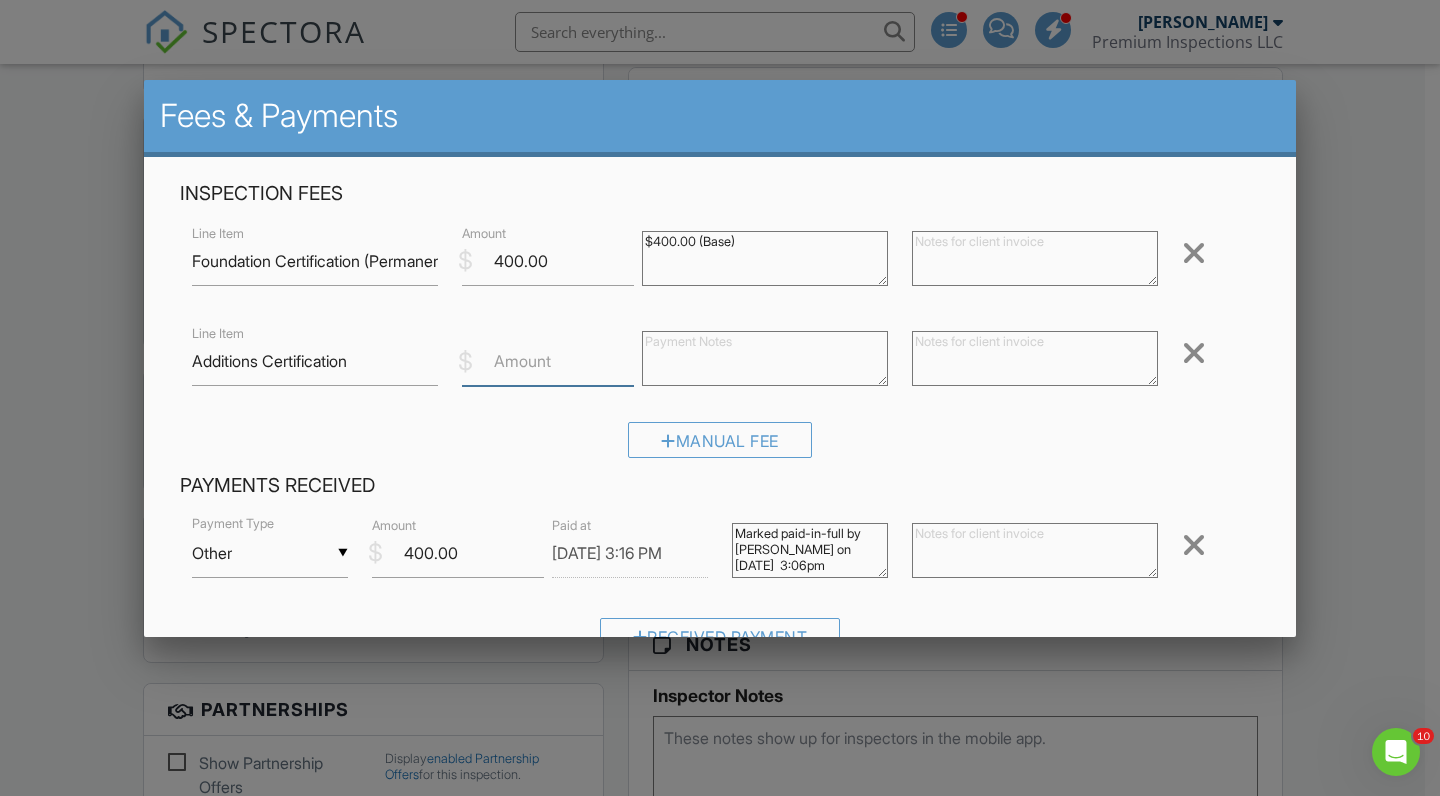 click on "Amount" at bounding box center [548, 361] 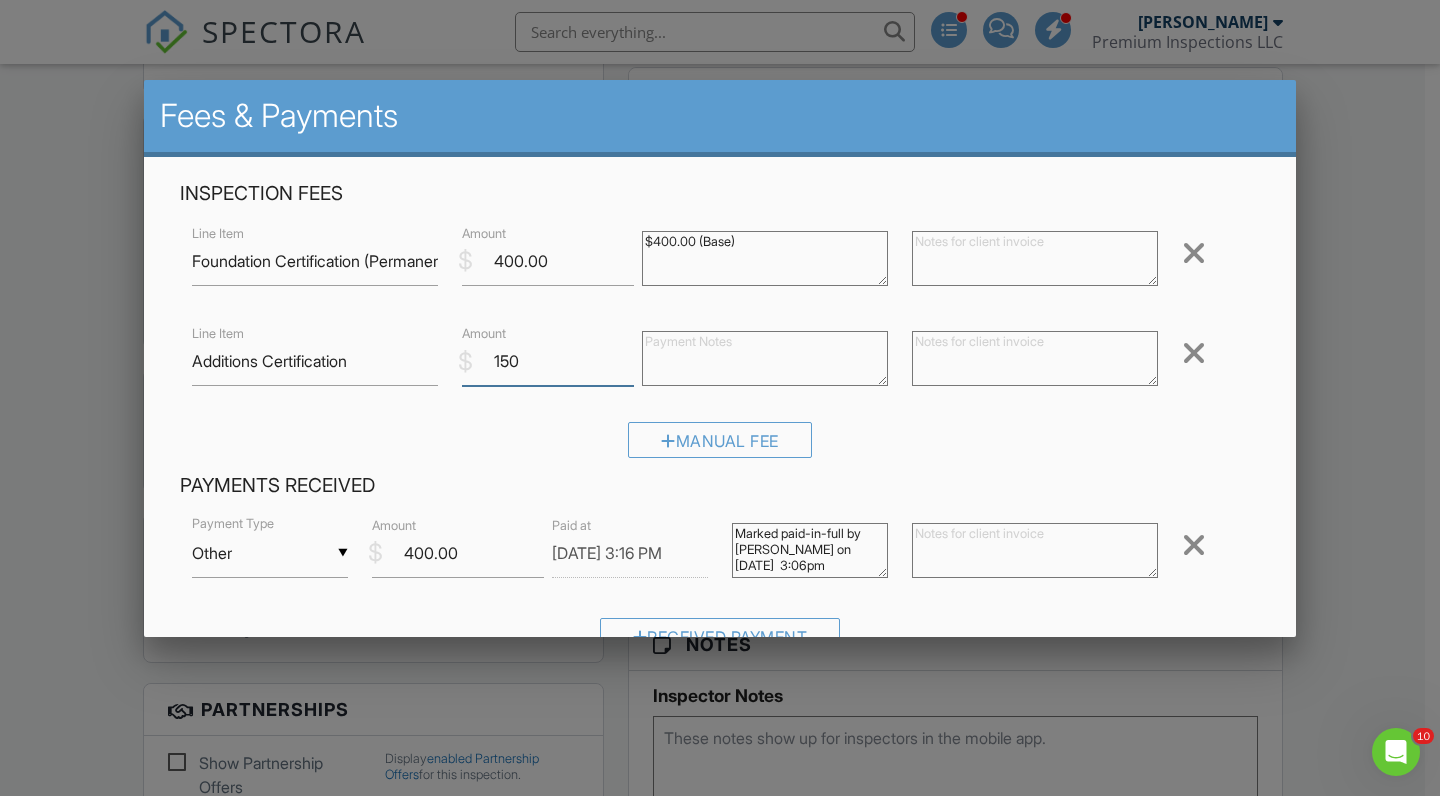 type on "150" 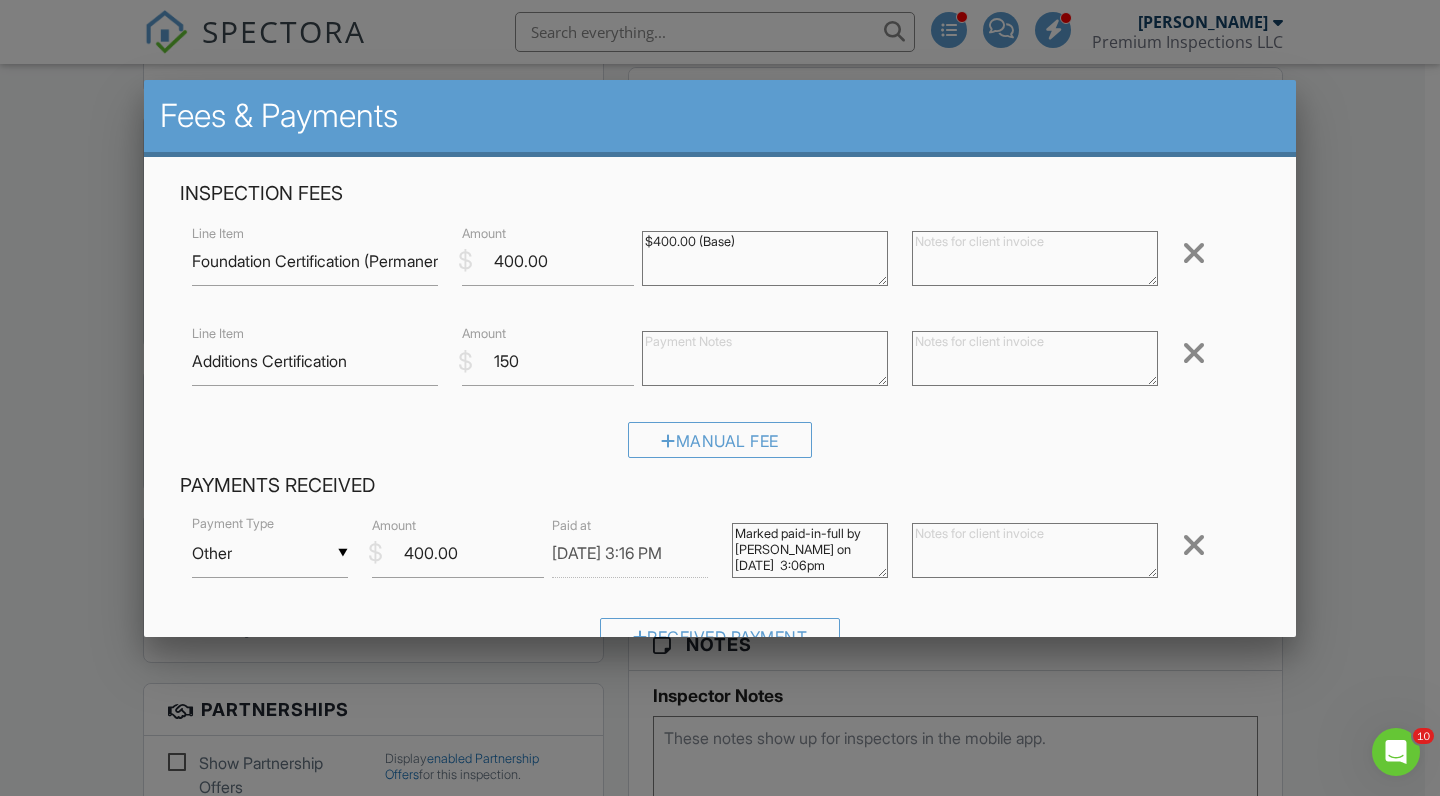 click on "Manual Fee" at bounding box center (720, 447) 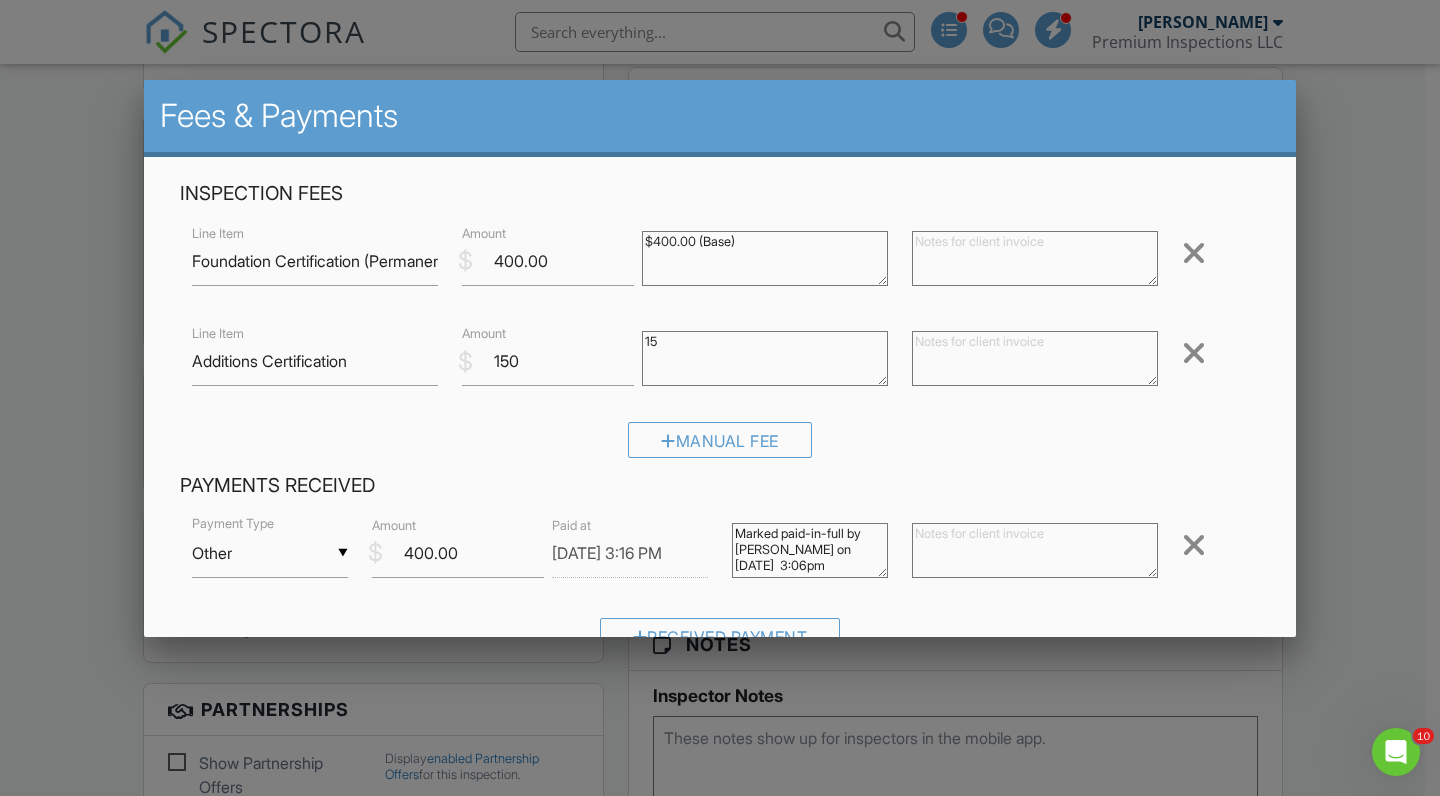 type on "1" 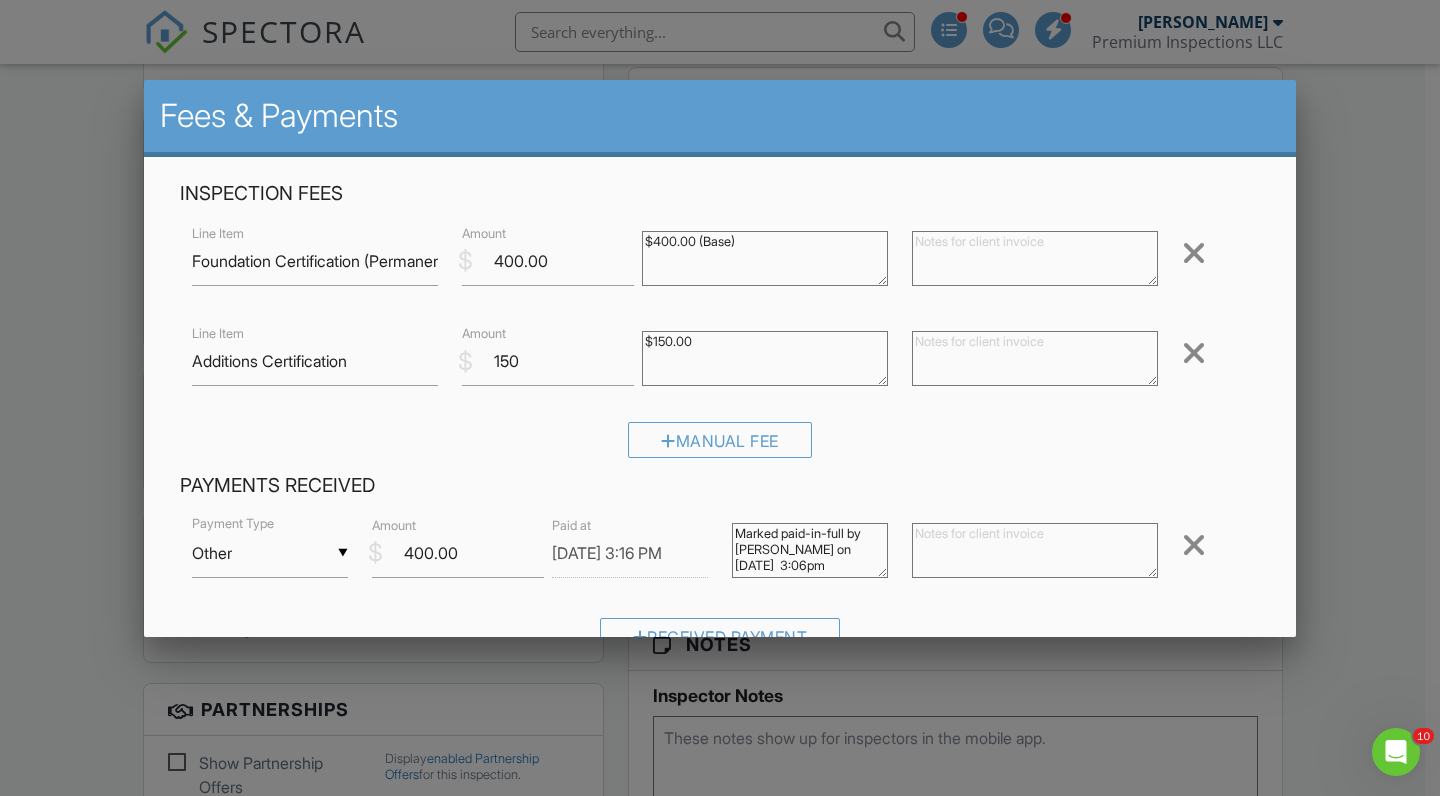 scroll, scrollTop: 4, scrollLeft: 0, axis: vertical 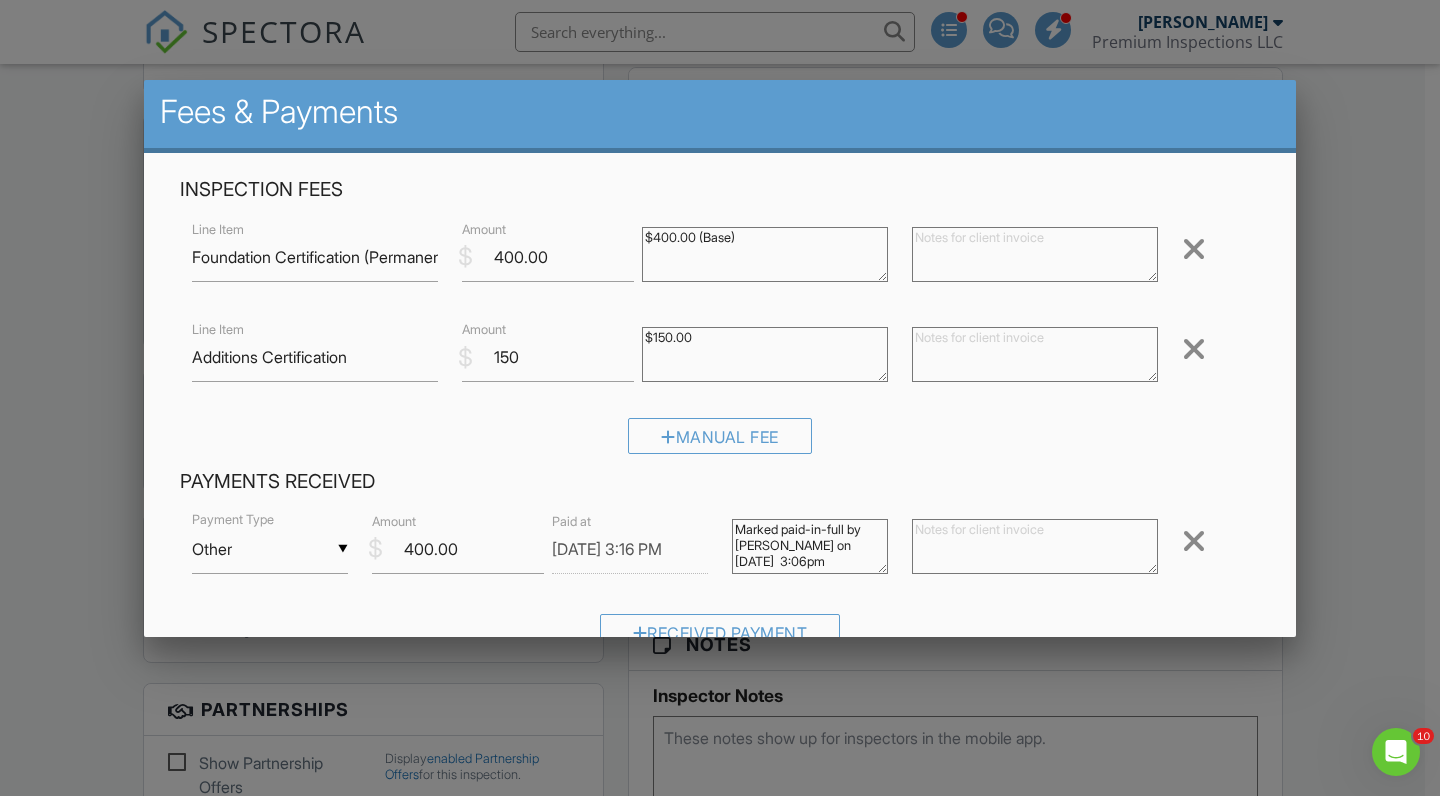 click at bounding box center (1035, 354) 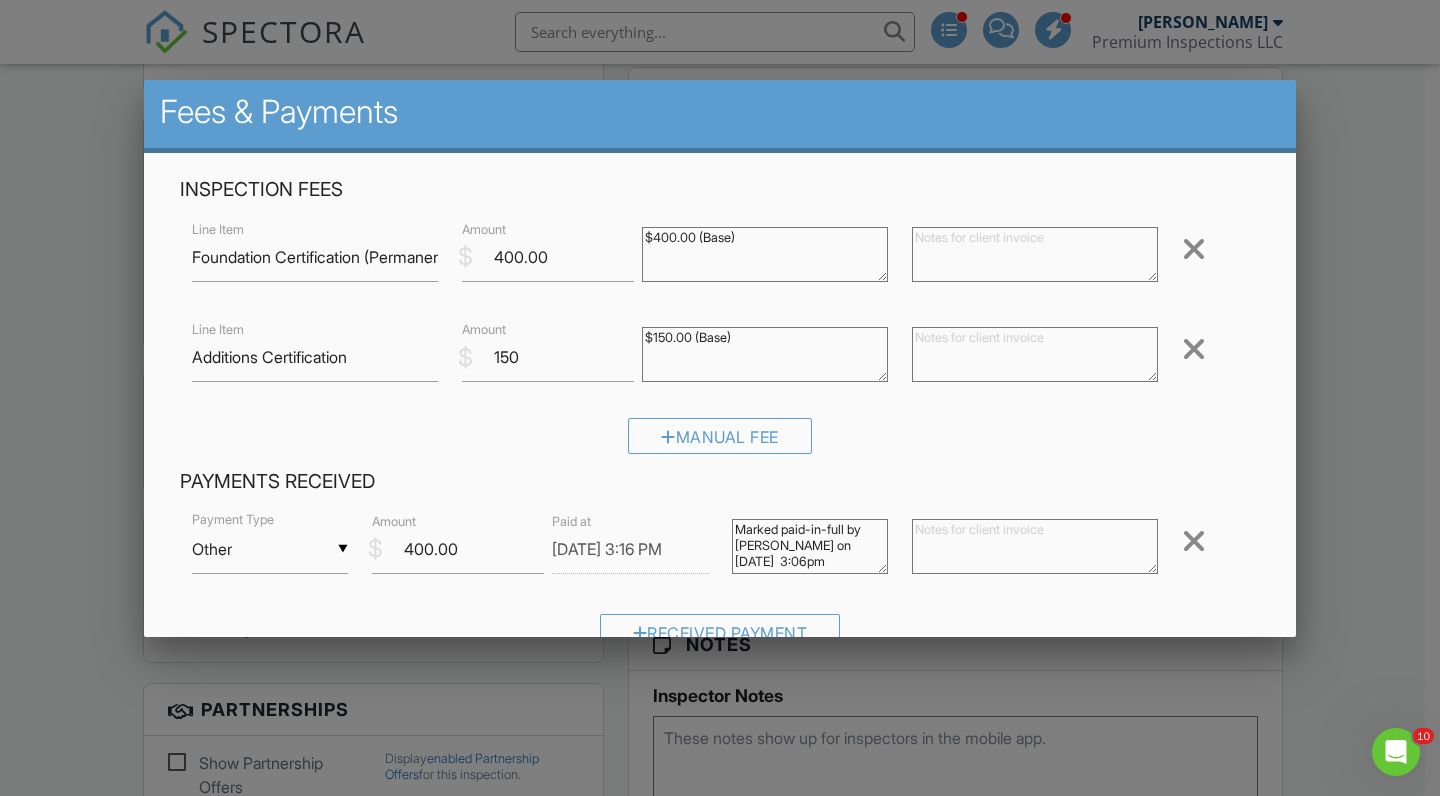 type on "$150.00 (Base)" 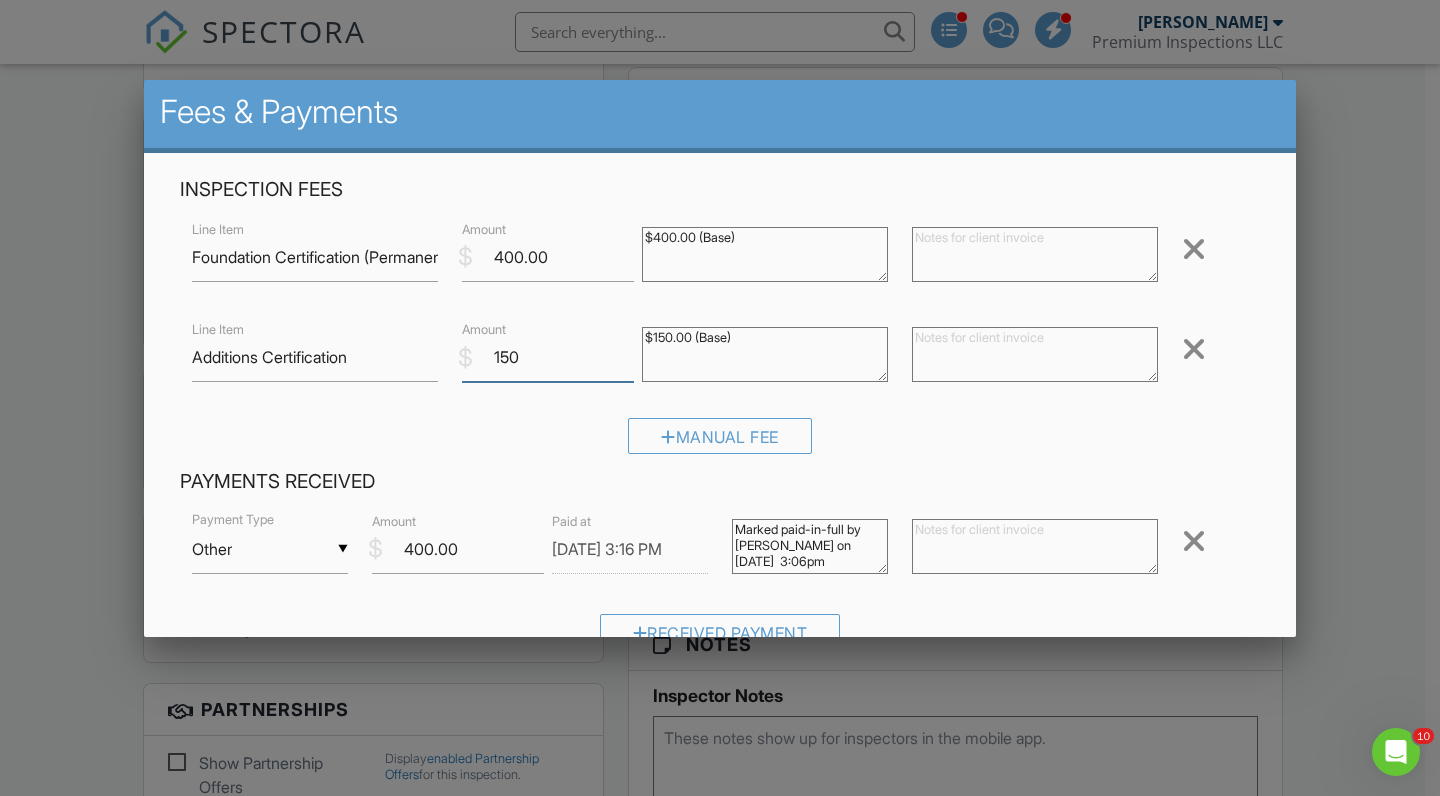 click on "150" at bounding box center [548, 357] 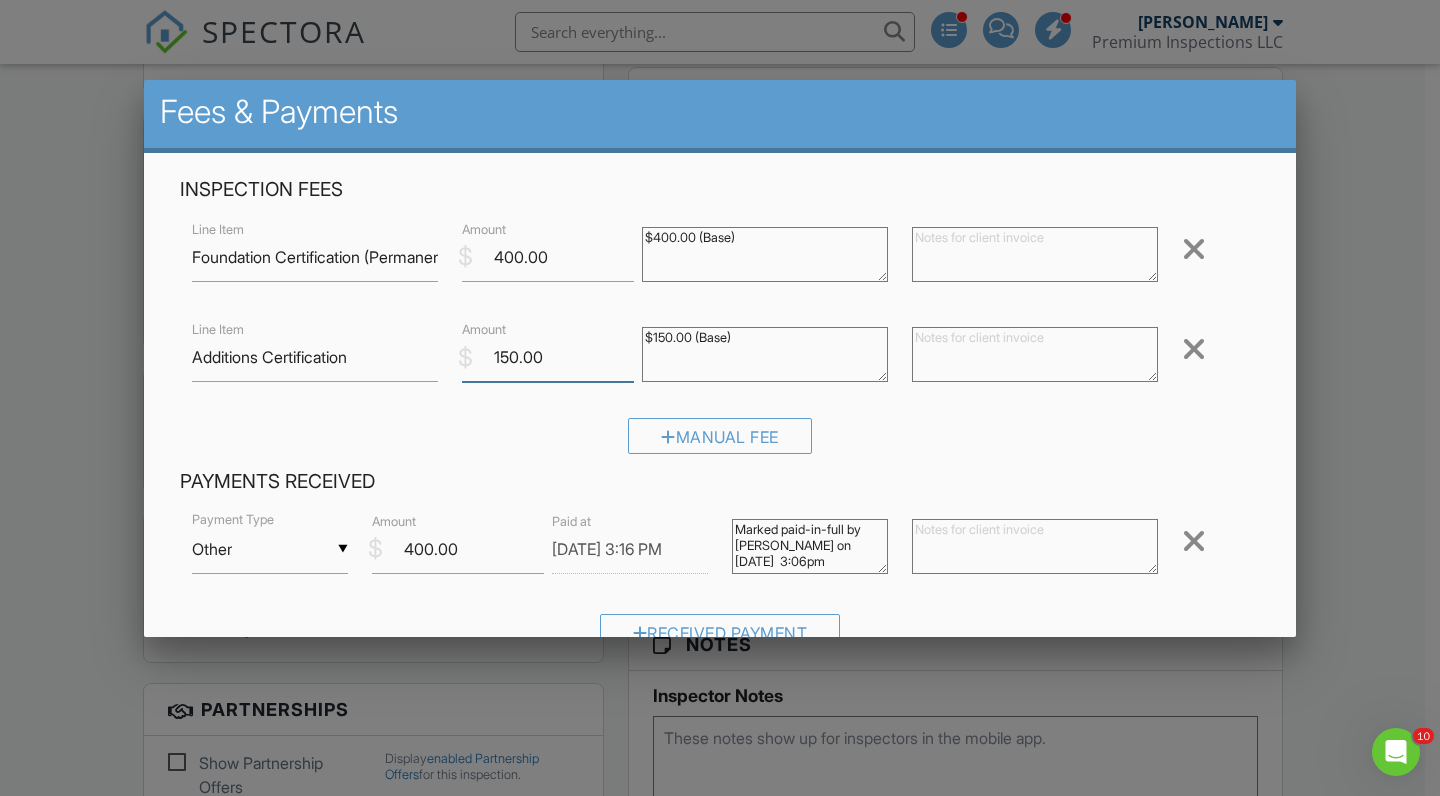 type on "150.00" 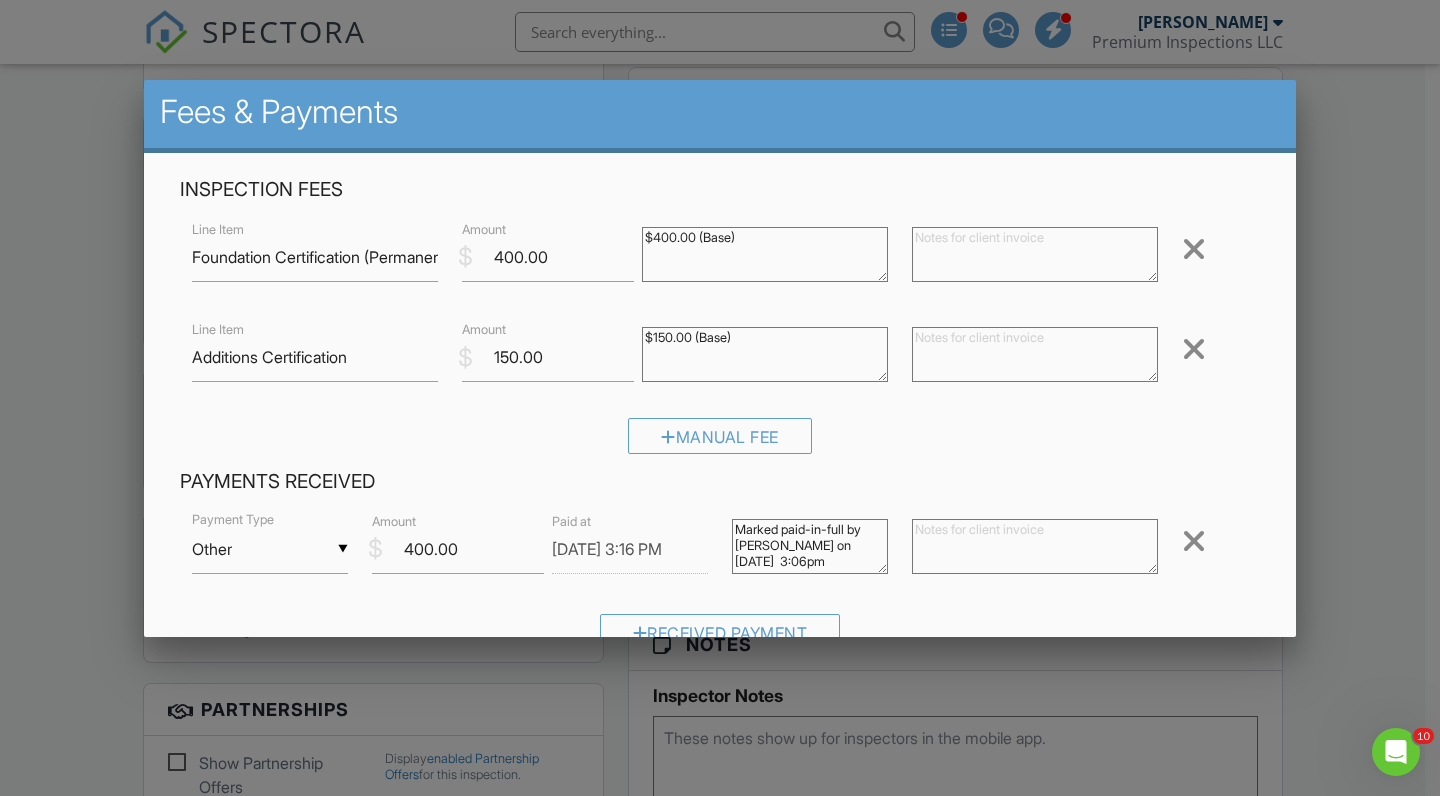 click at bounding box center (1035, 254) 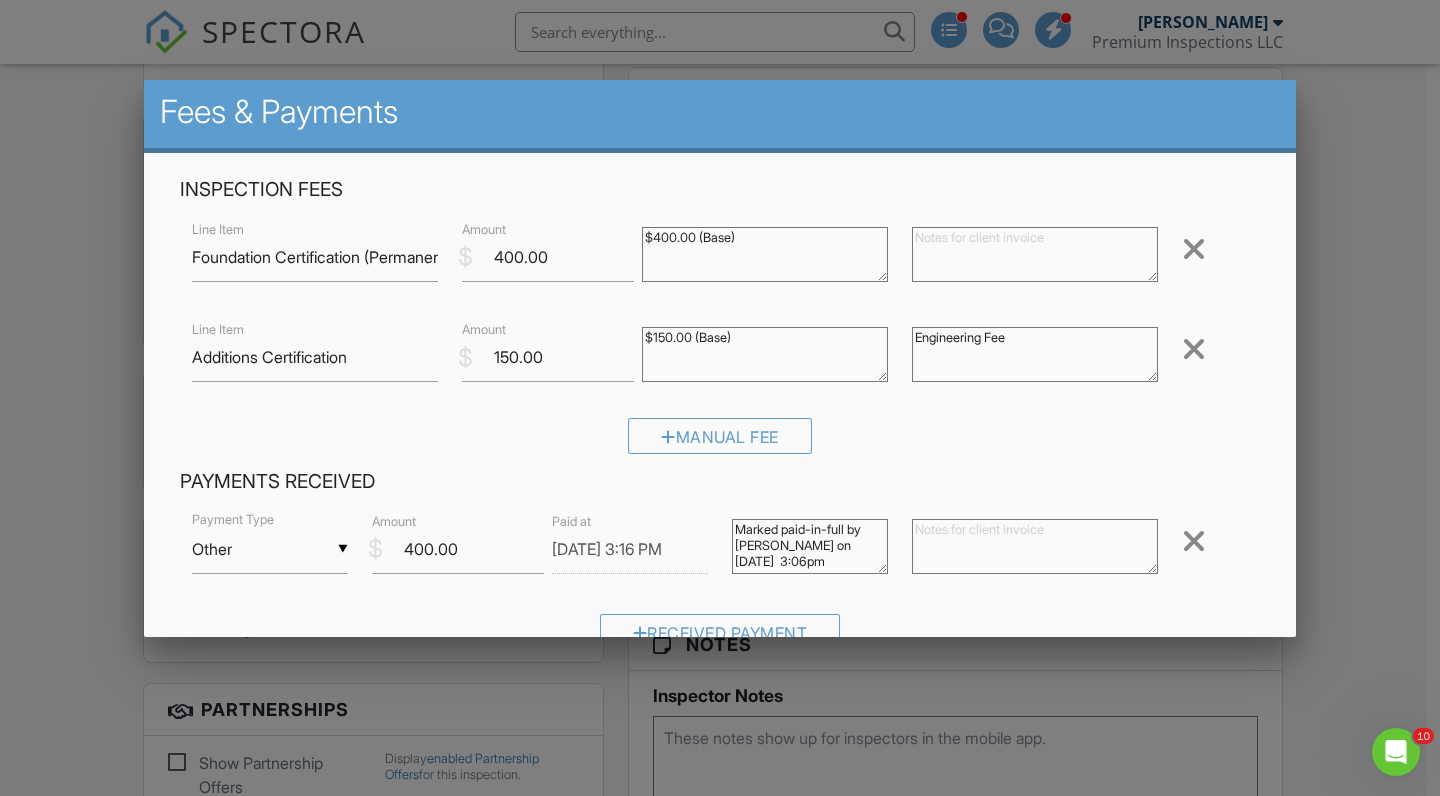 type on "Engineering Fee" 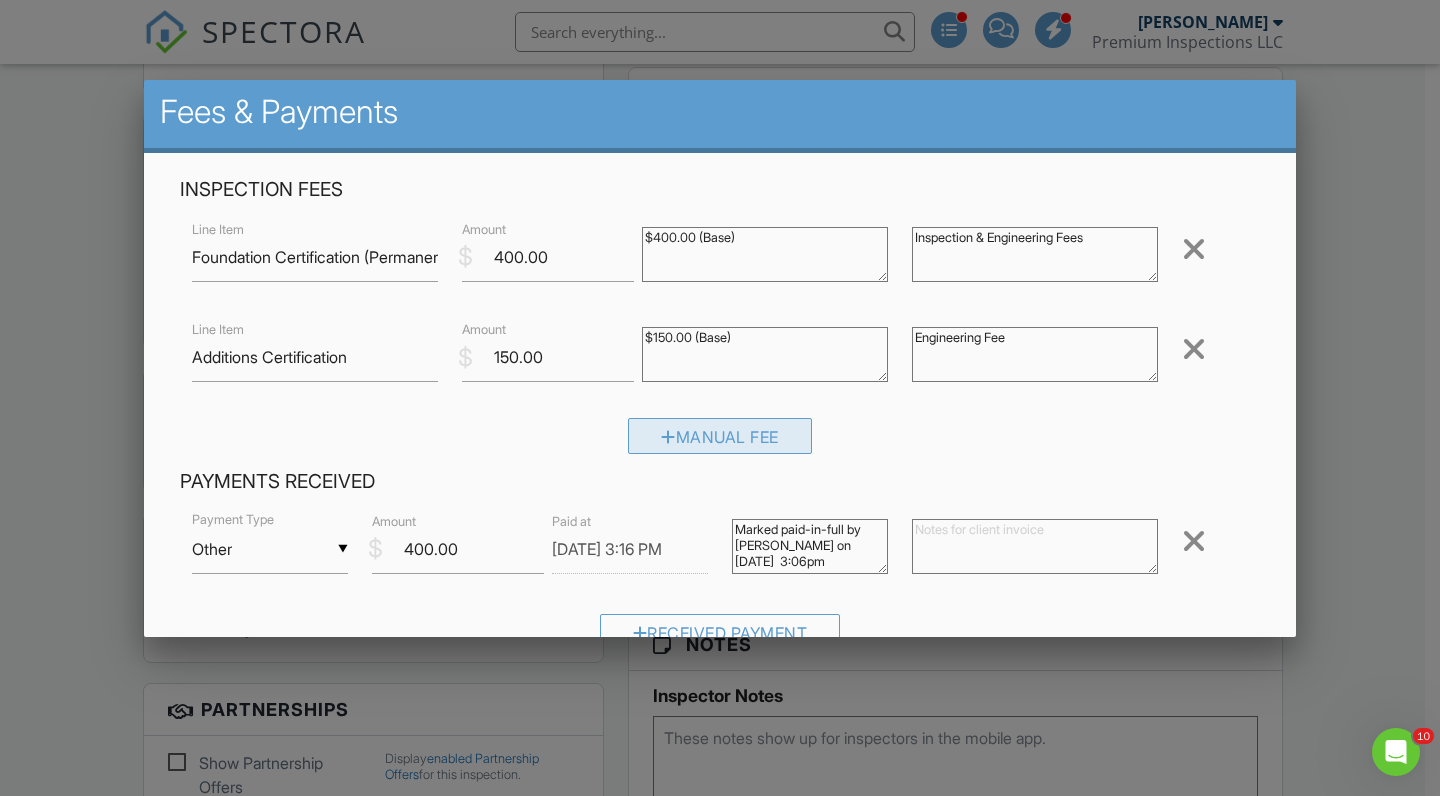 type on "Inspection & Engineering Fees" 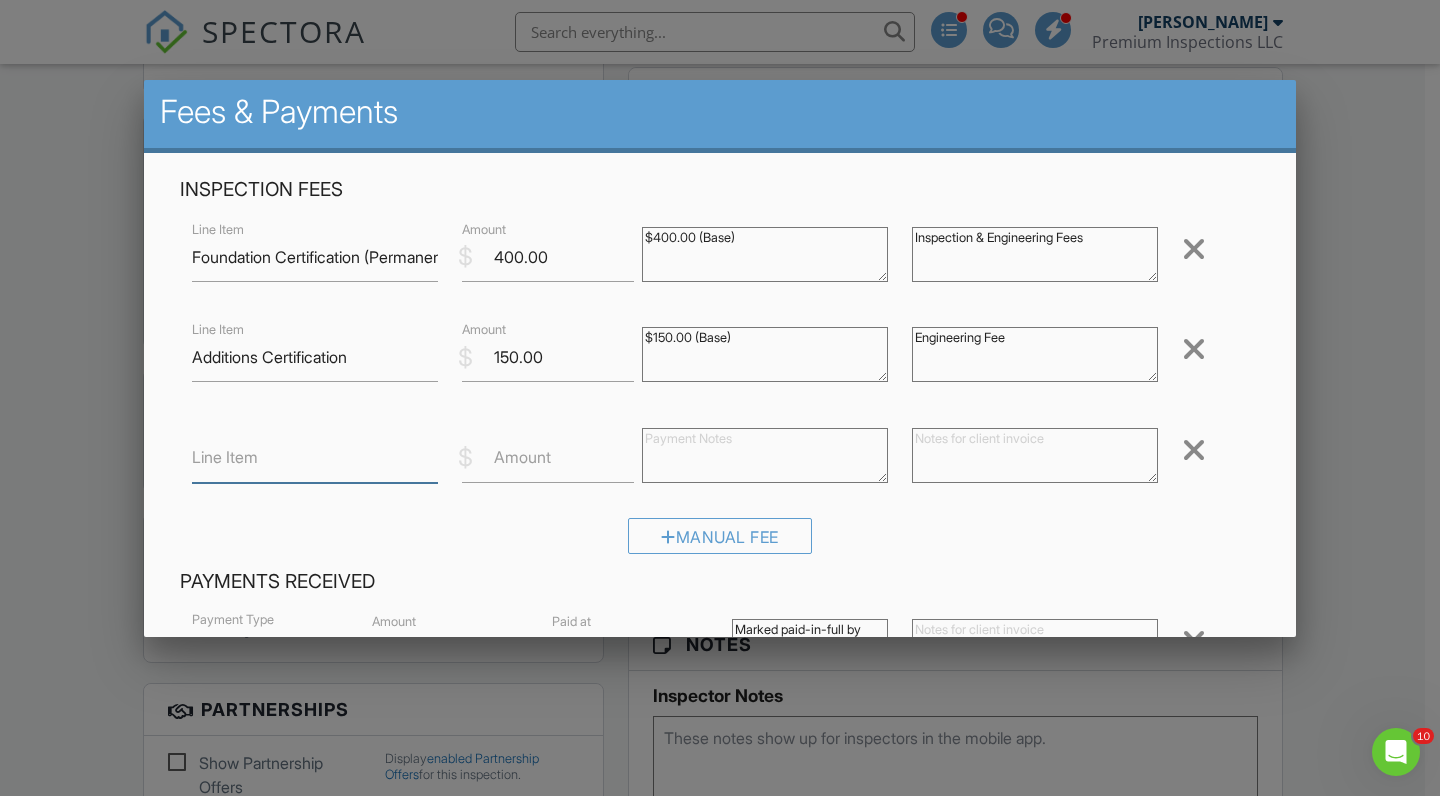 click on "Line Item" at bounding box center [315, 458] 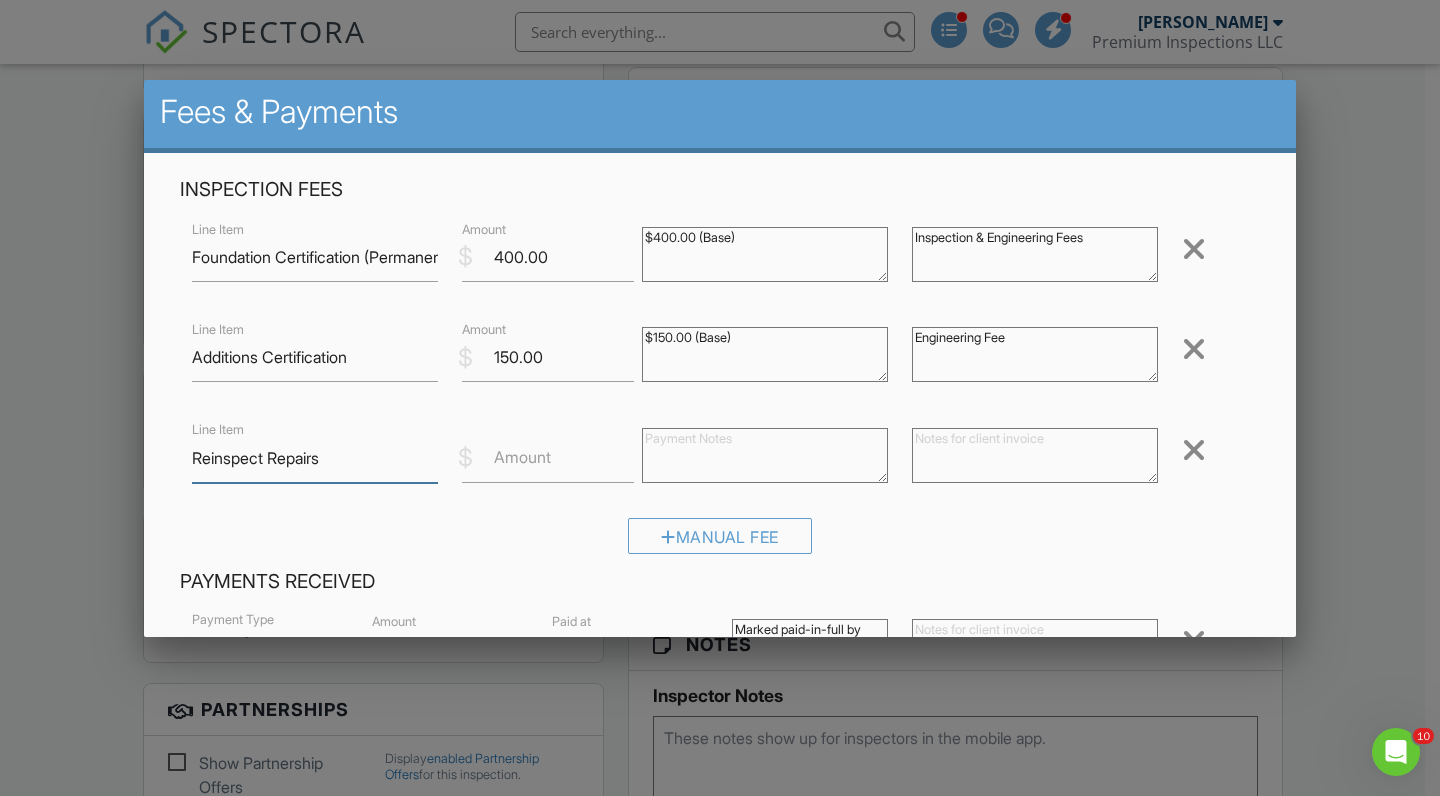 type on "Reinspect Repairs" 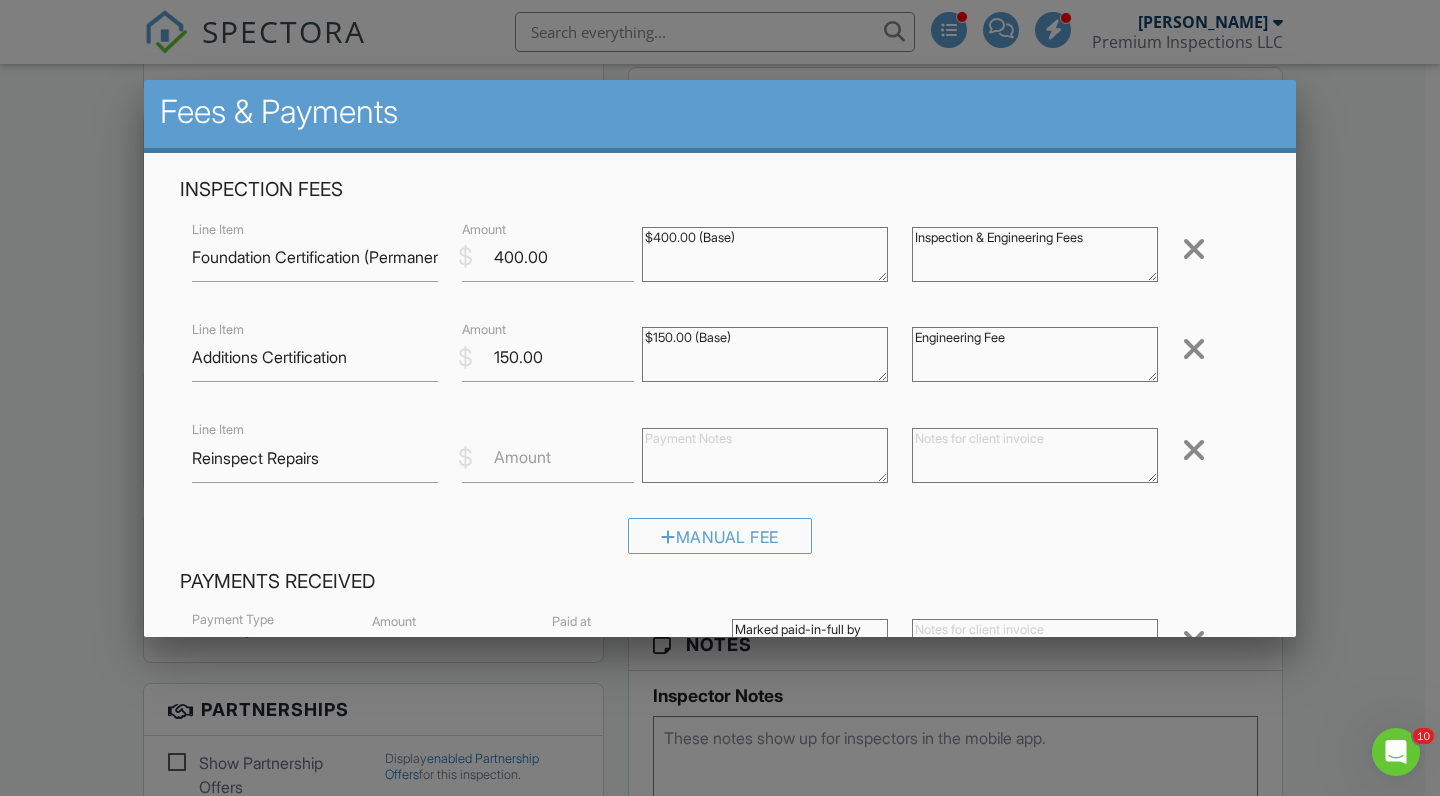 click on "Amount" at bounding box center (522, 457) 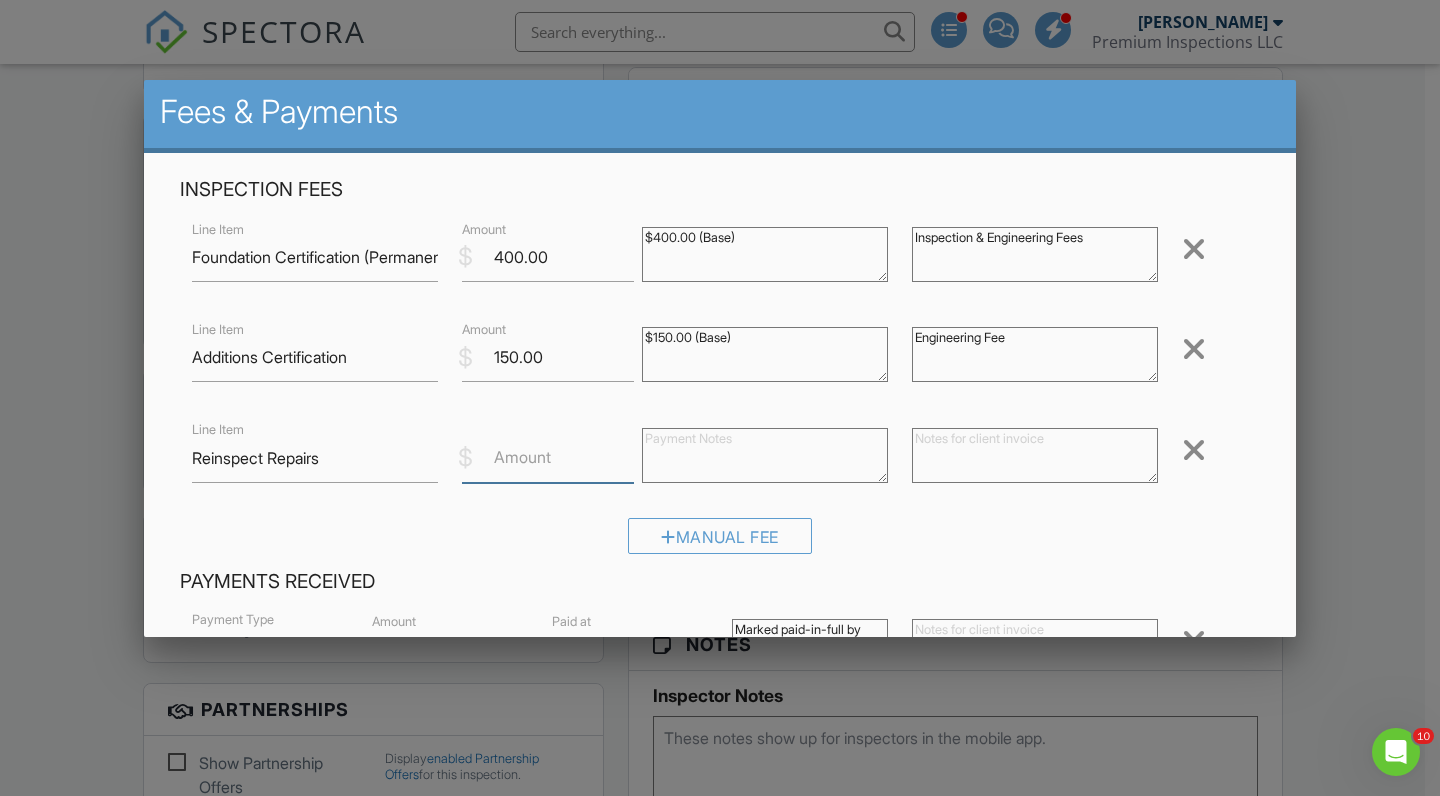 click on "Amount" at bounding box center (548, 458) 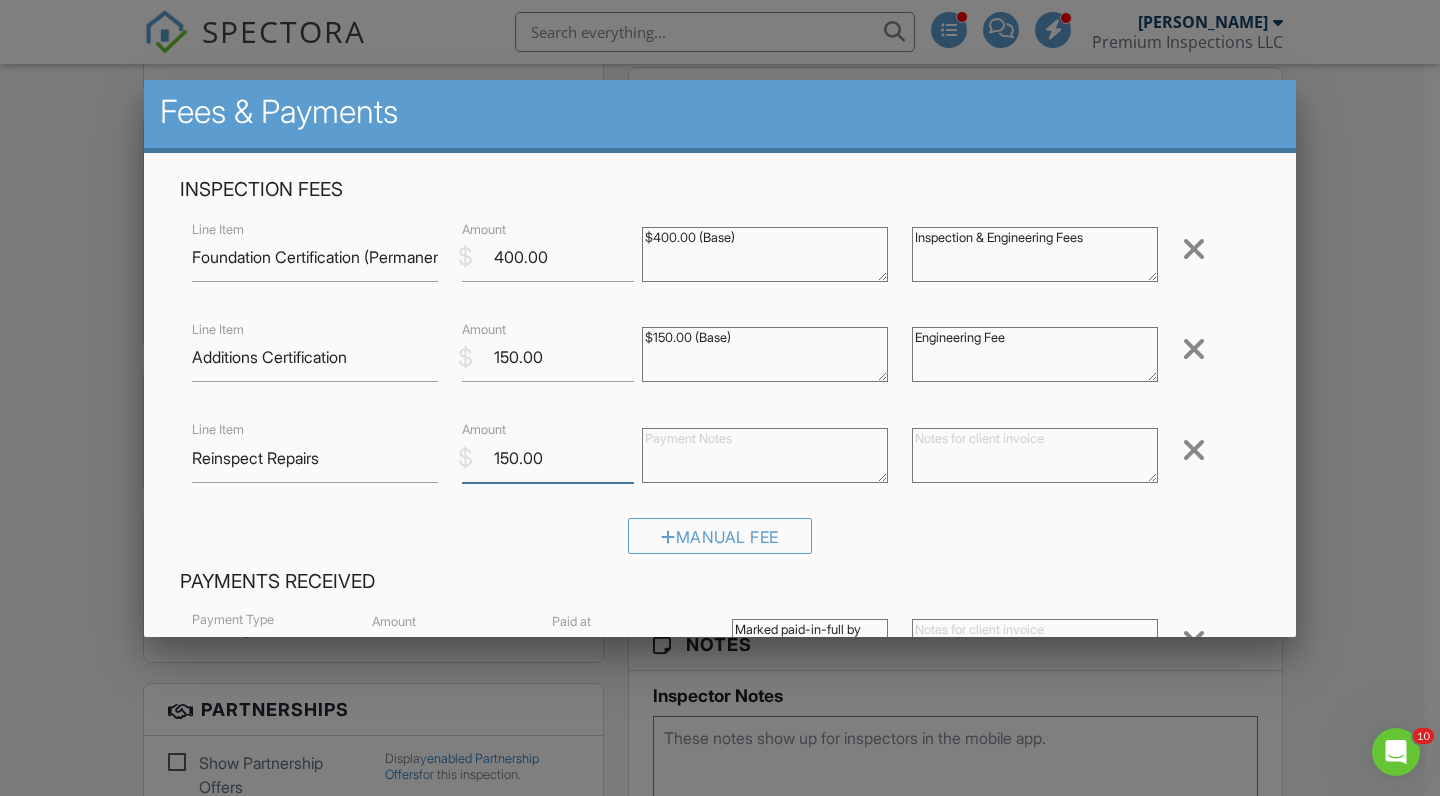 type on "150.00" 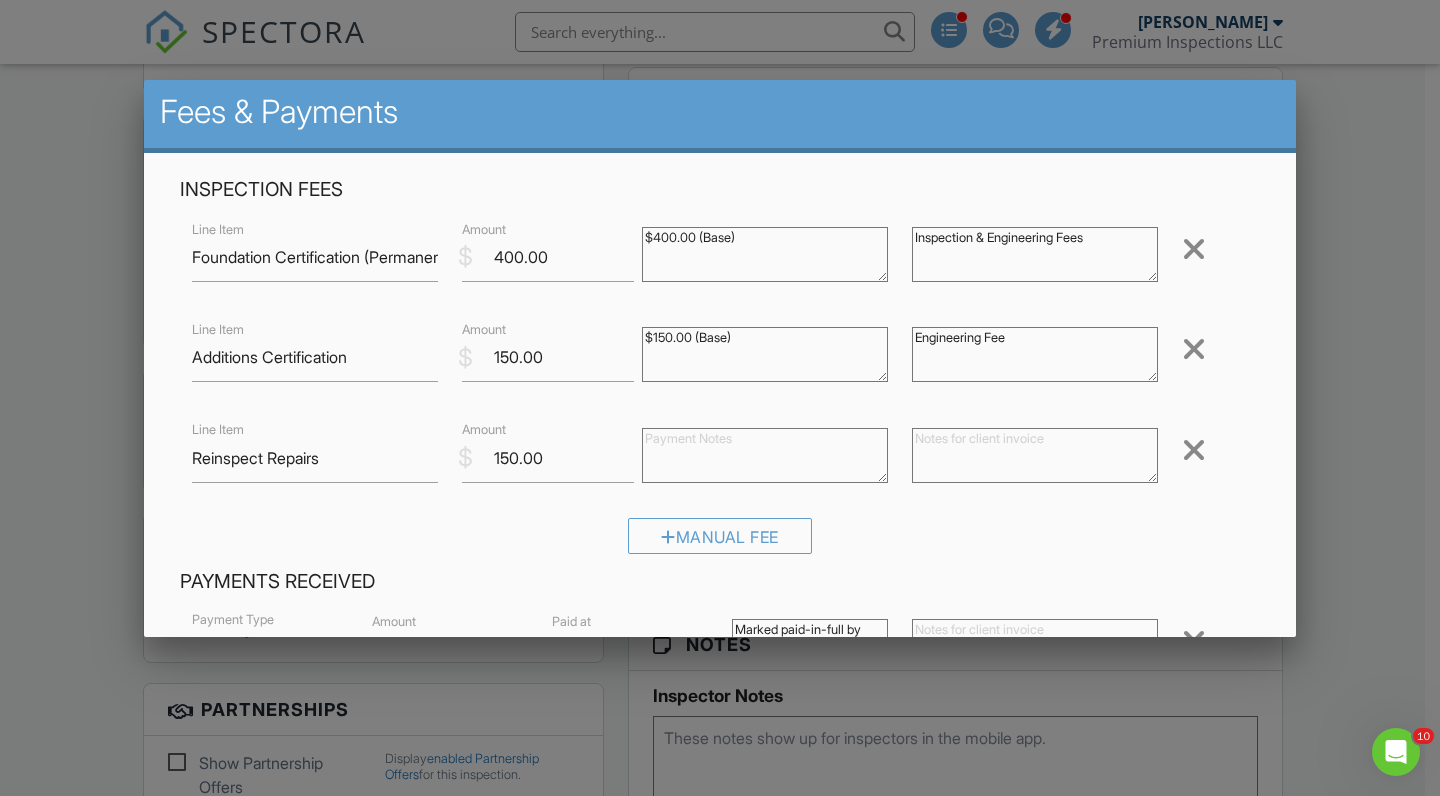 click at bounding box center (765, 455) 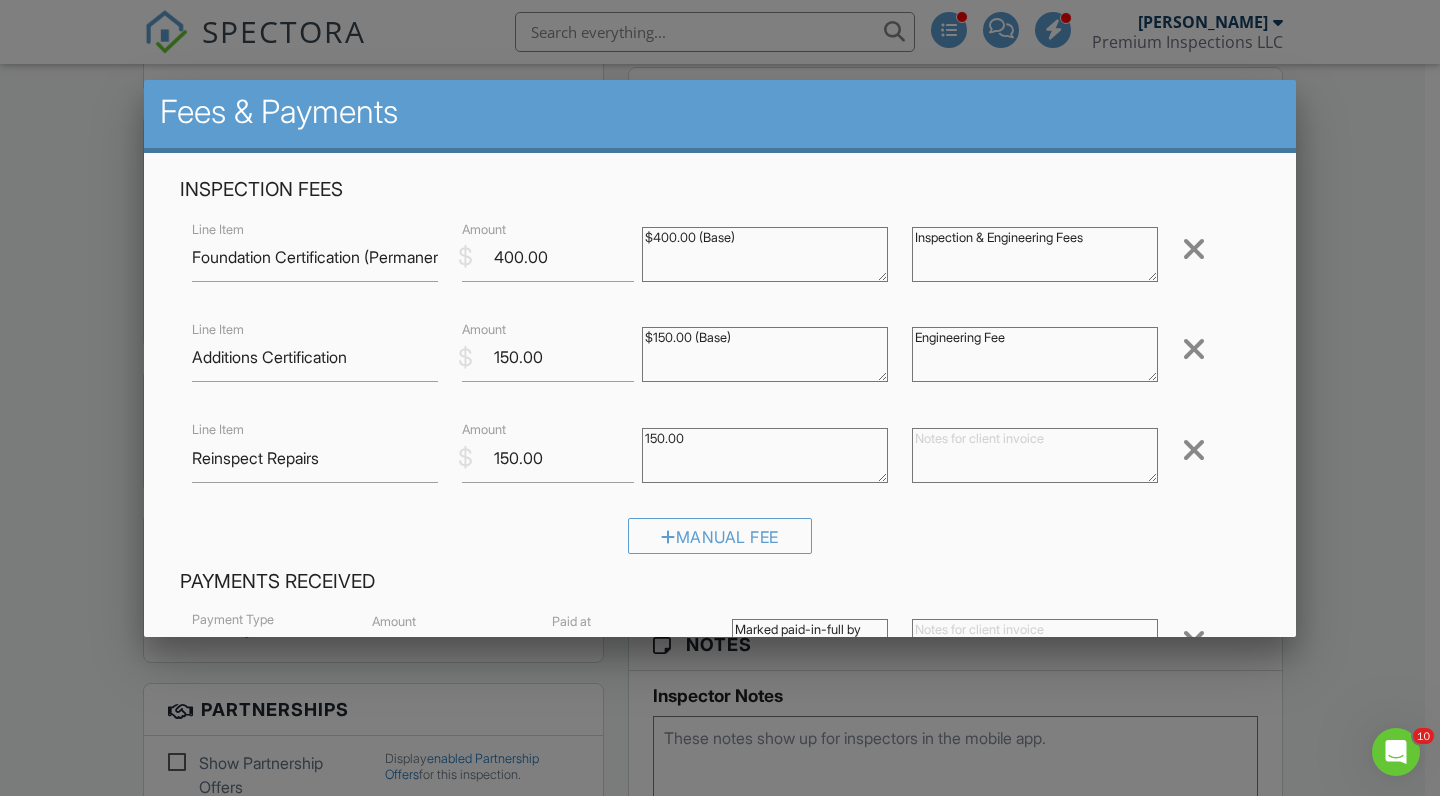 type on "150.00" 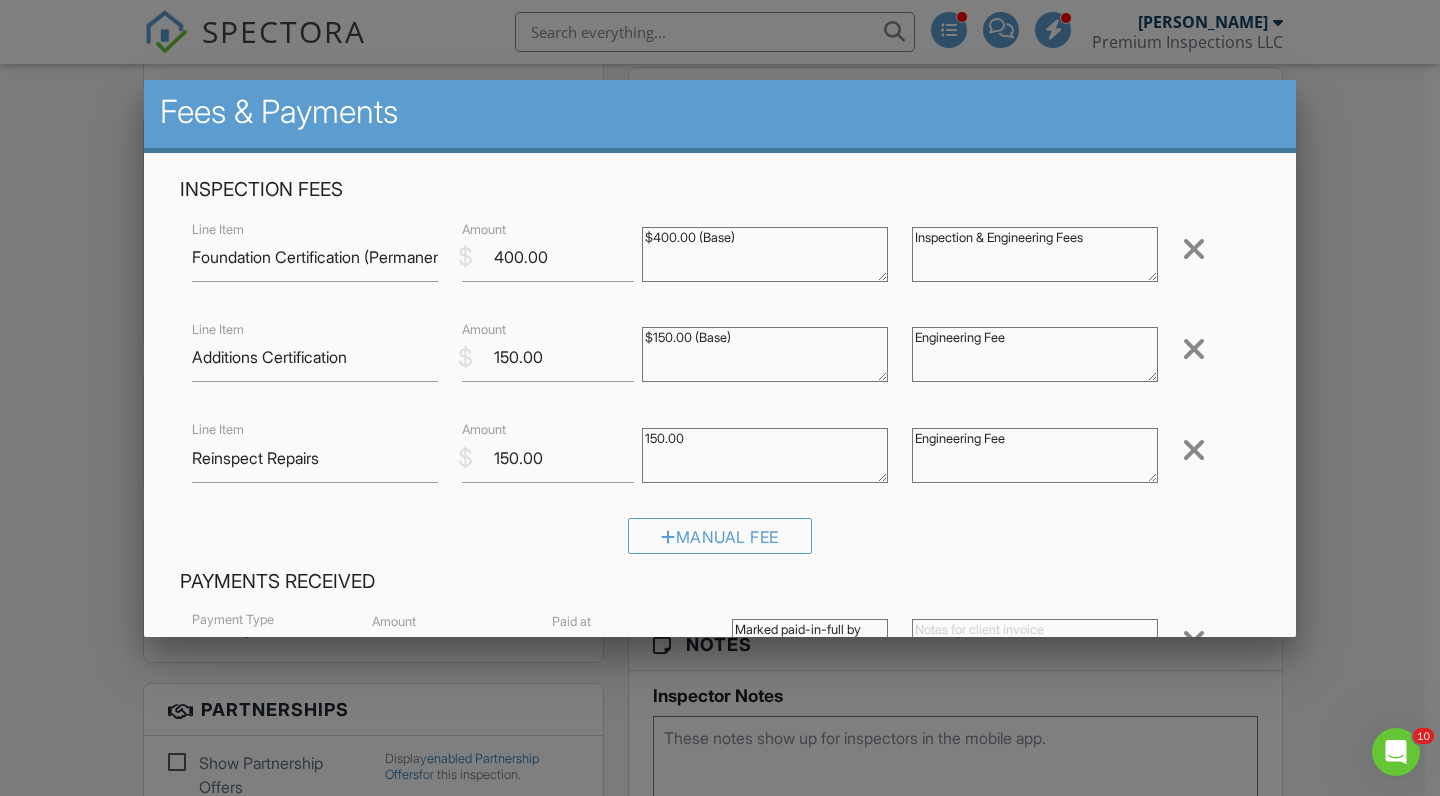 type on "Engineering Fee" 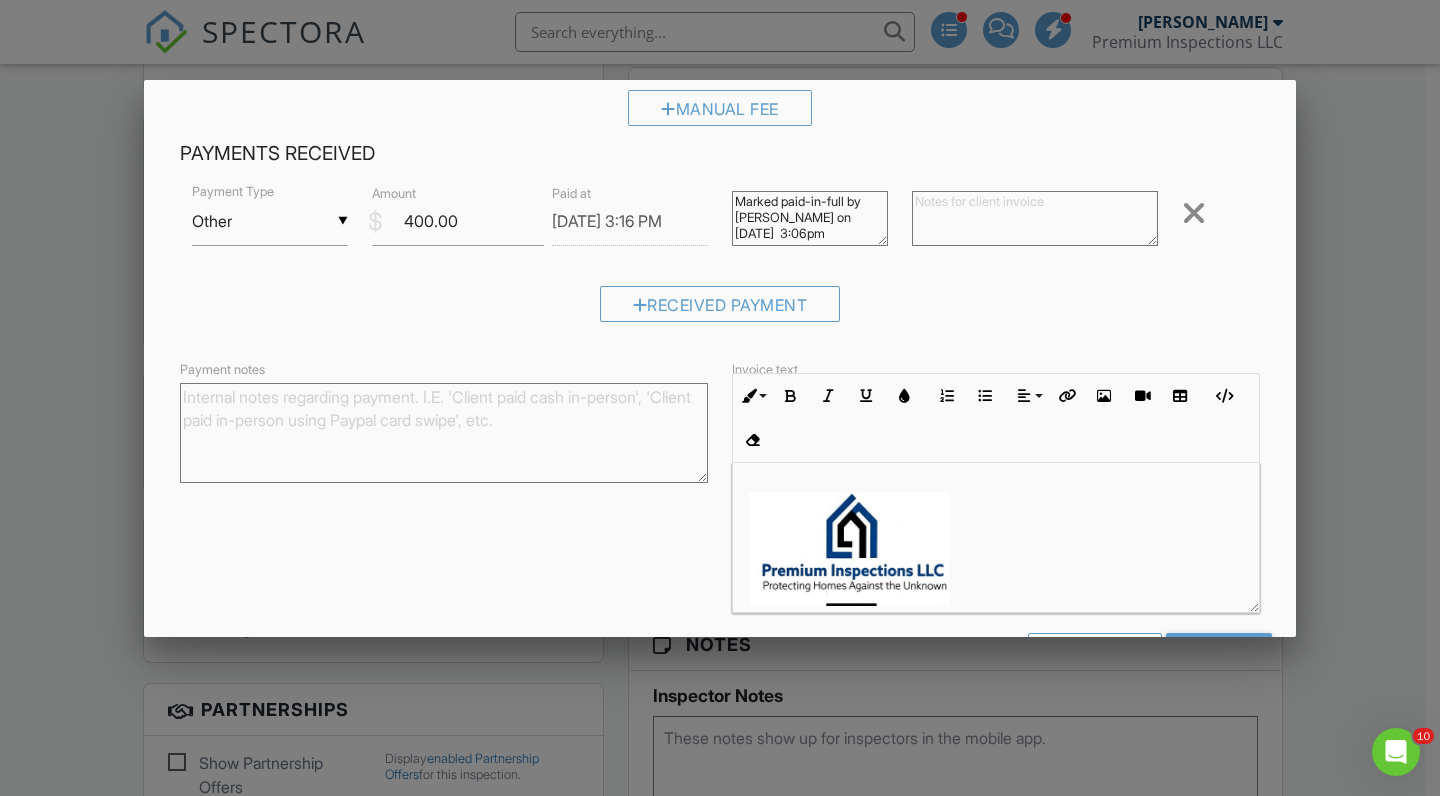 scroll, scrollTop: 503, scrollLeft: 0, axis: vertical 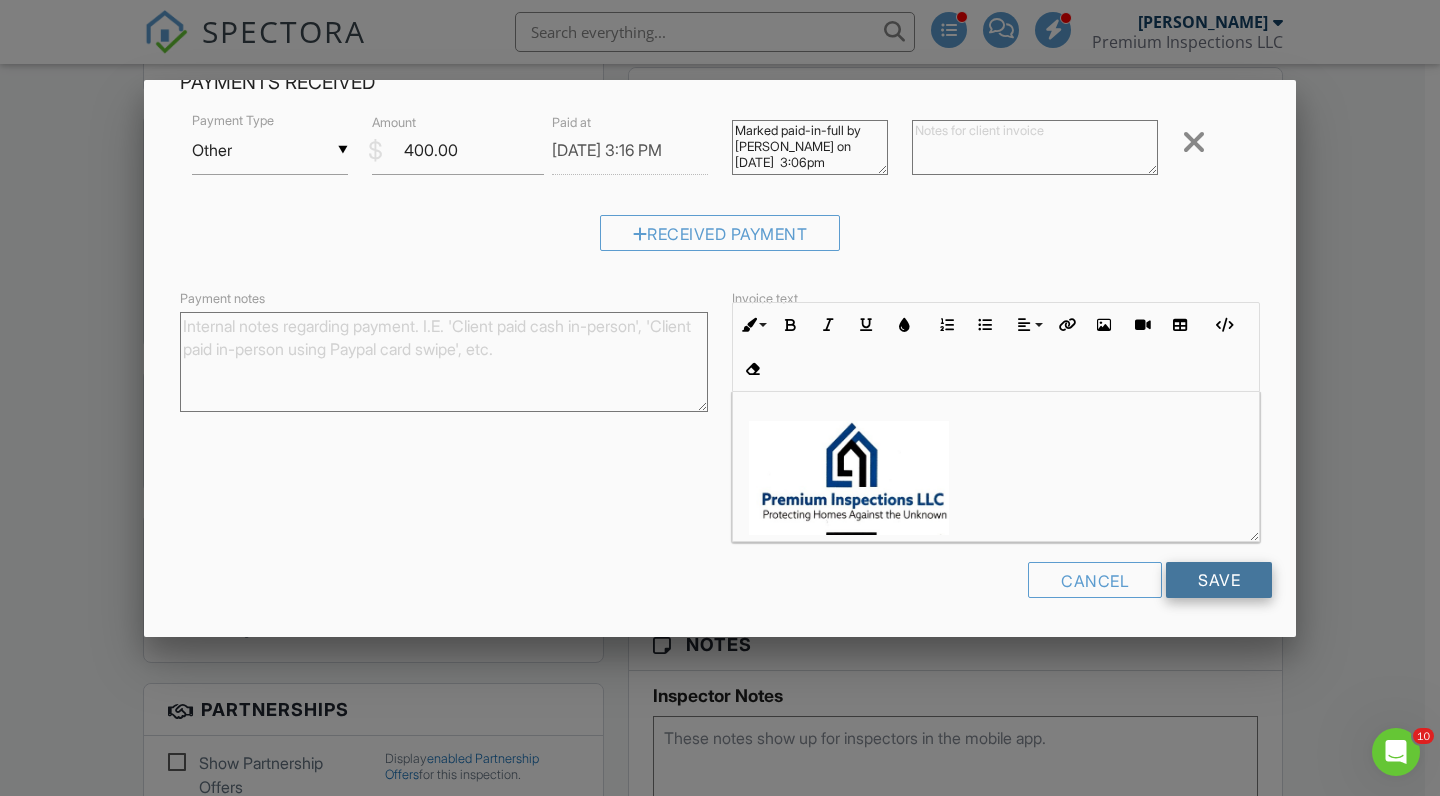 click on "Save" at bounding box center [1219, 580] 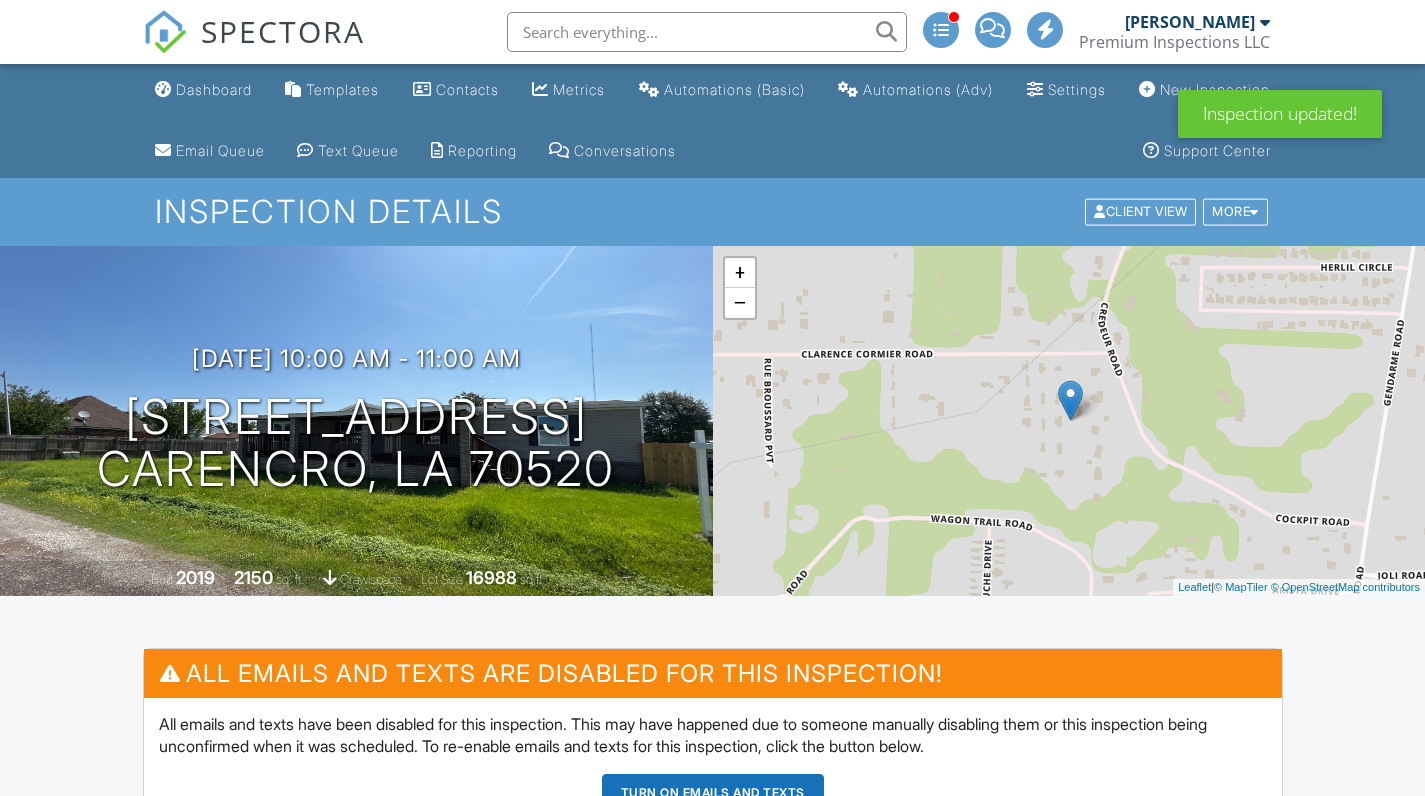 scroll, scrollTop: 0, scrollLeft: 0, axis: both 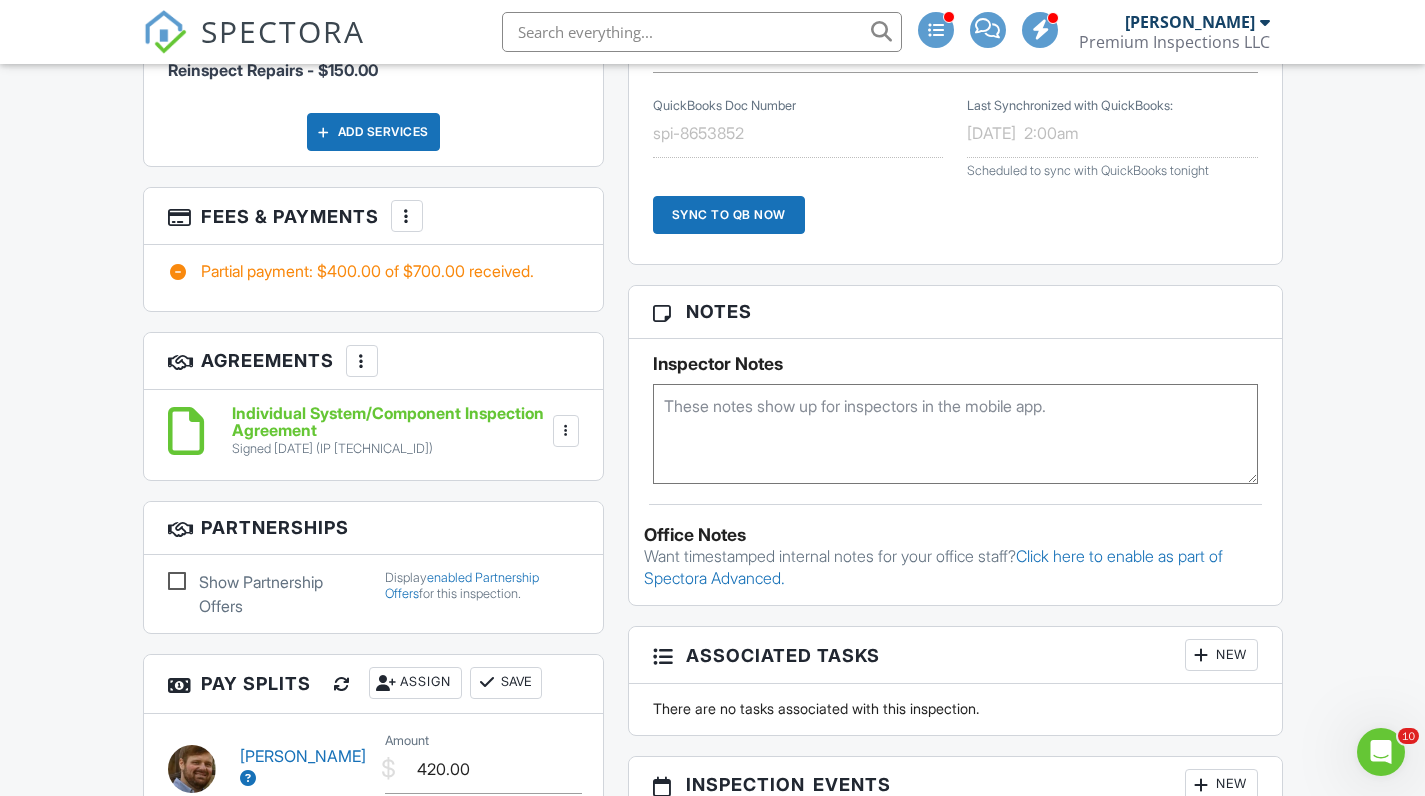 click at bounding box center (407, 216) 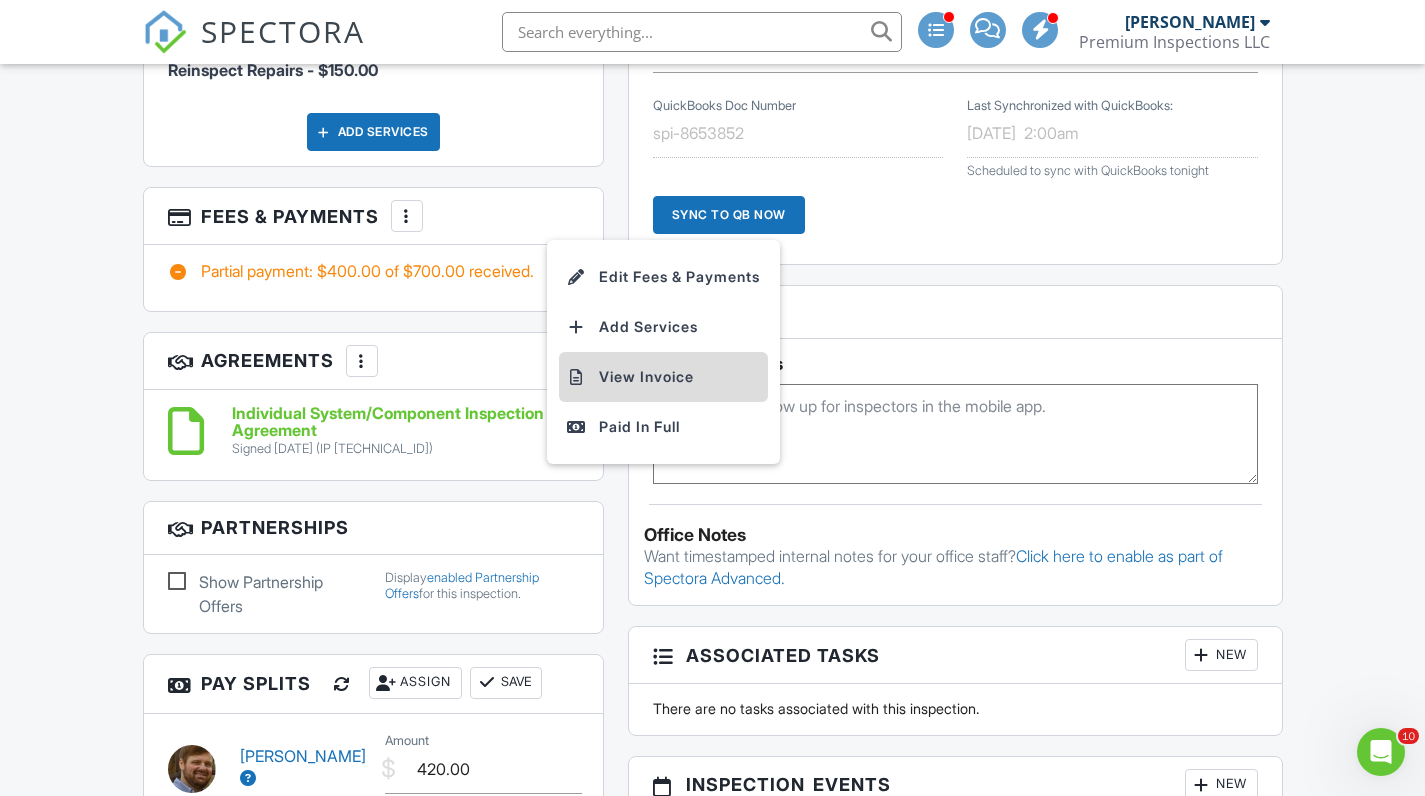 click on "View Invoice" at bounding box center (663, 377) 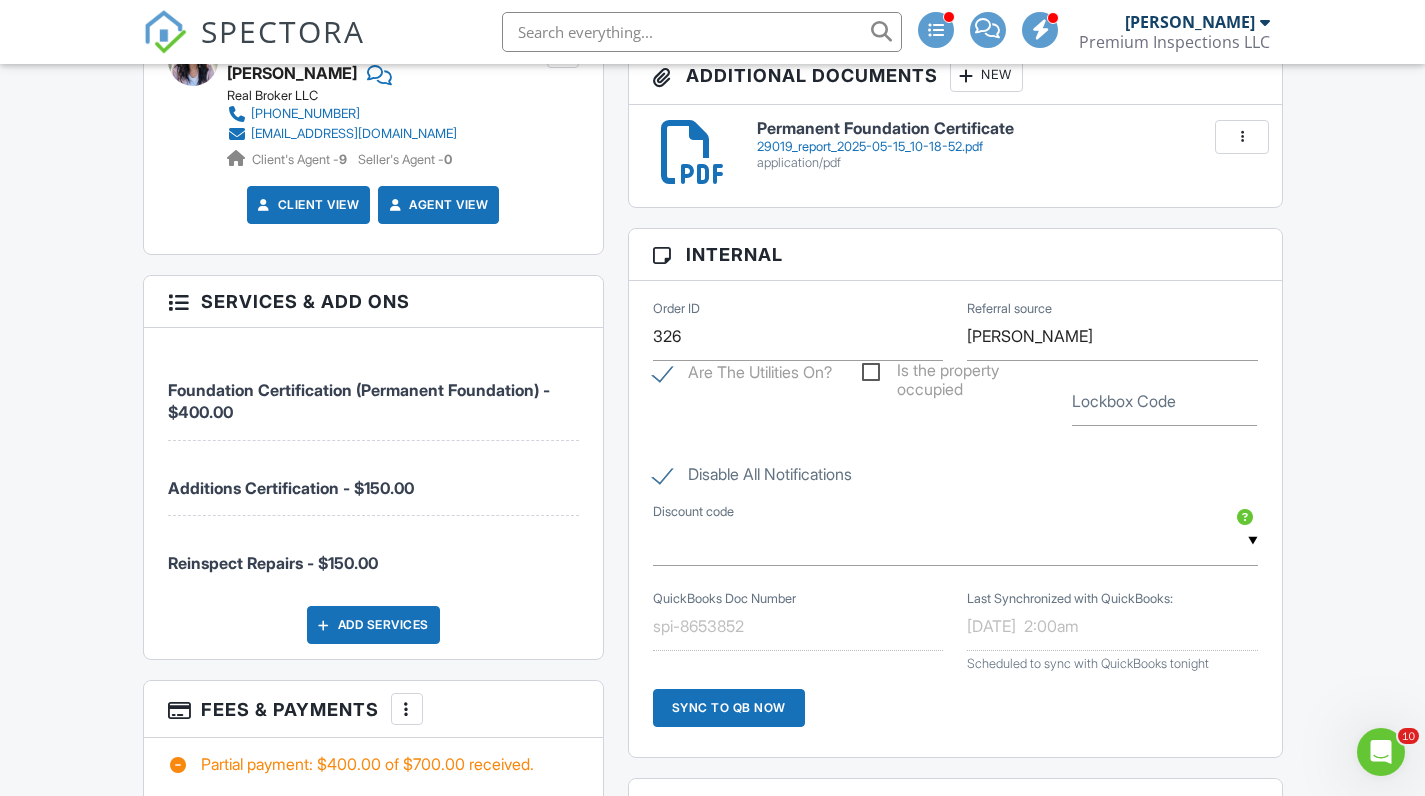 scroll, scrollTop: 916, scrollLeft: 0, axis: vertical 